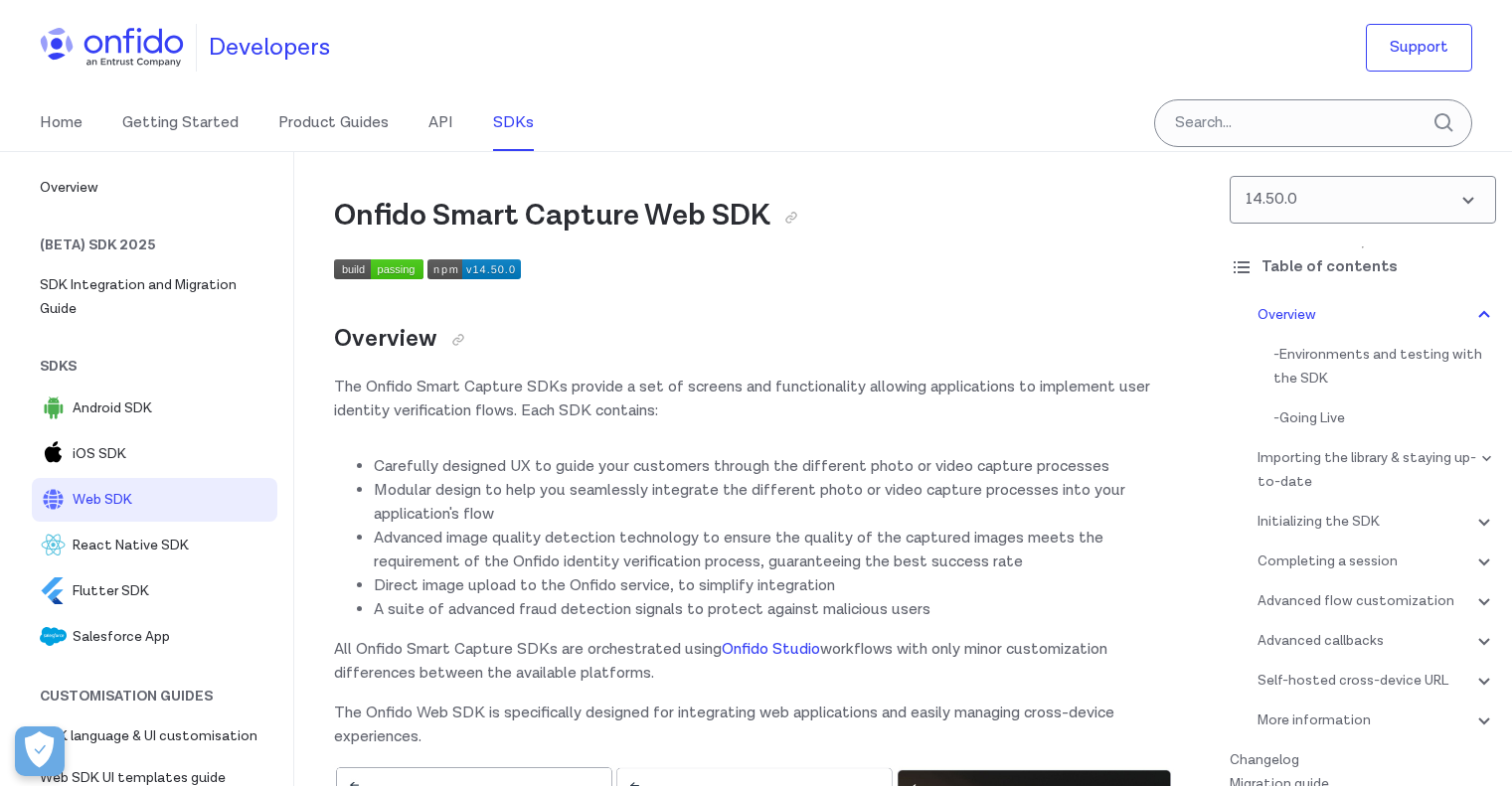 scroll, scrollTop: 0, scrollLeft: 0, axis: both 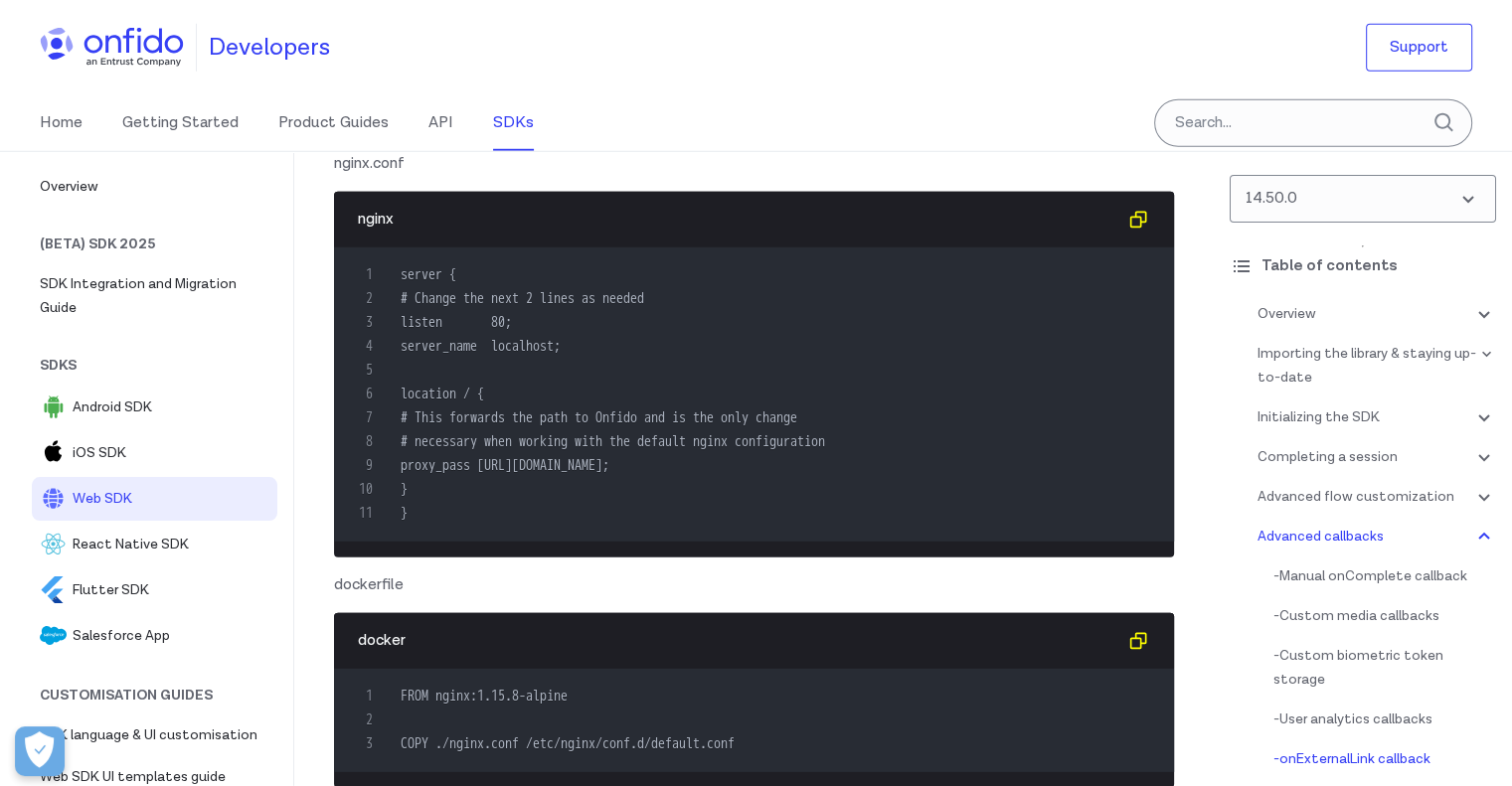 drag, startPoint x: 350, startPoint y: 434, endPoint x: 787, endPoint y: 453, distance: 437.41285 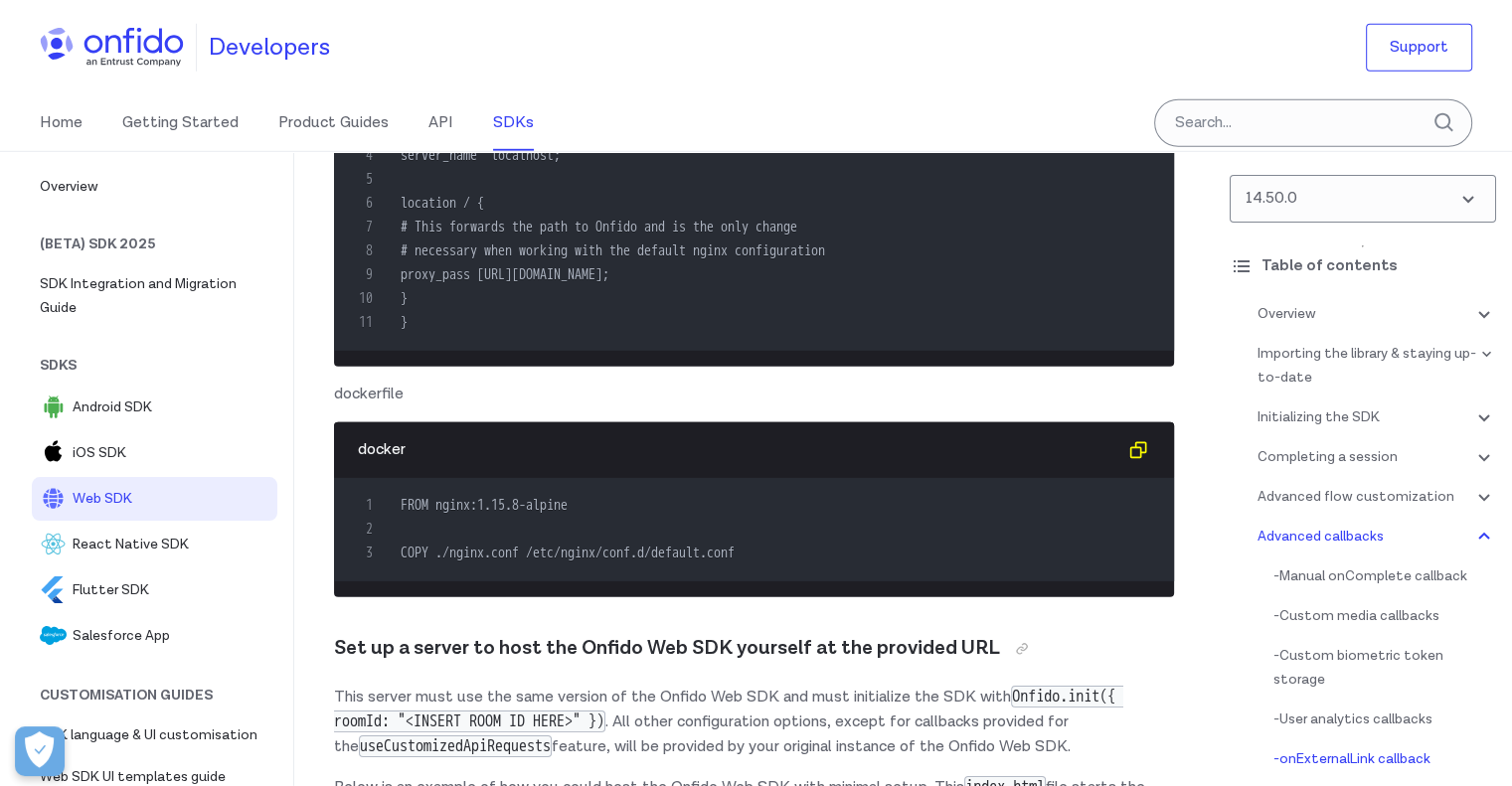 scroll, scrollTop: 51320, scrollLeft: 0, axis: vertical 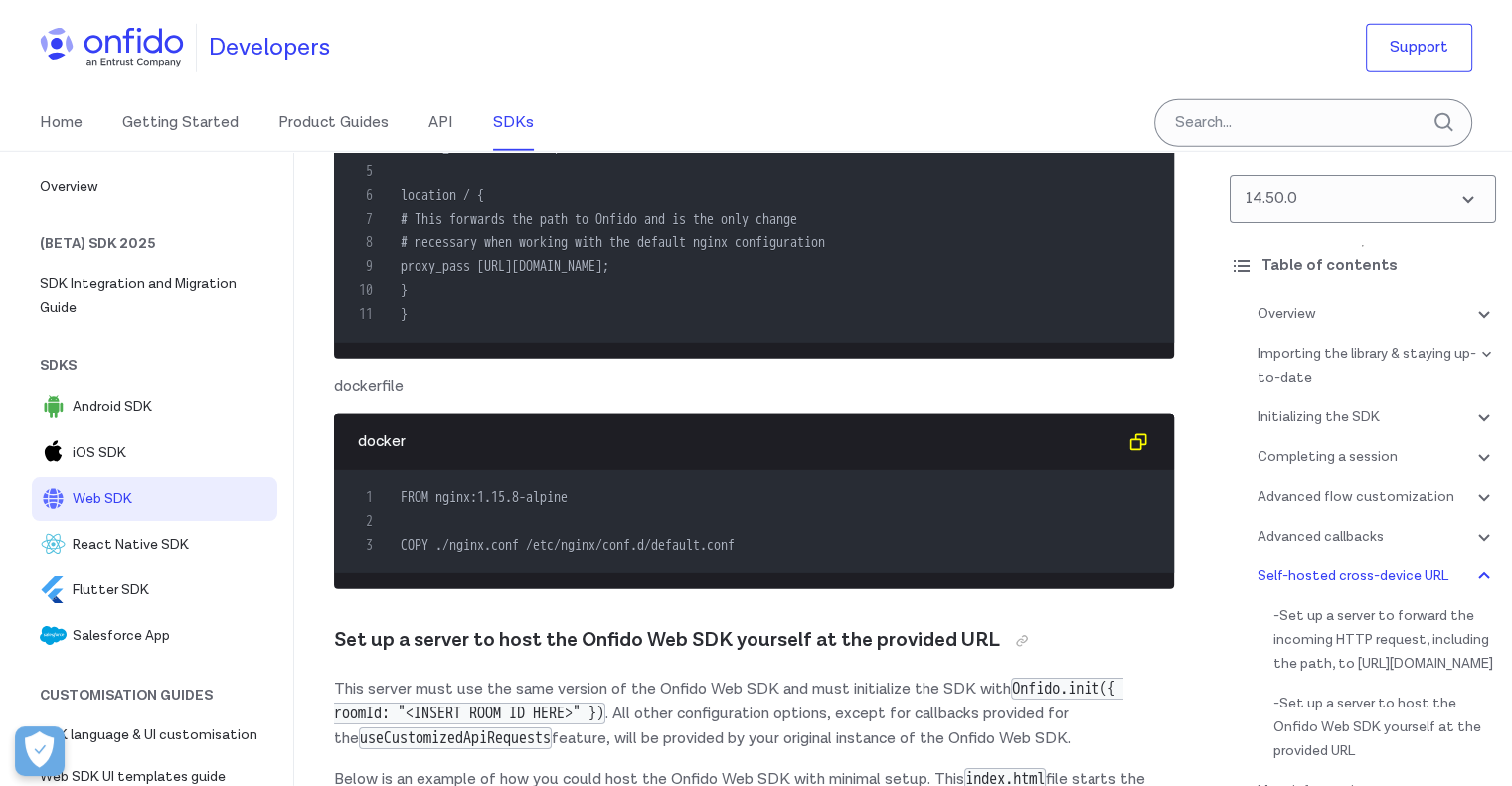 click on "Set up a server to forward the incoming HTTP request, including the path, to  [URL][DOMAIN_NAME]" at bounding box center [773, -289] 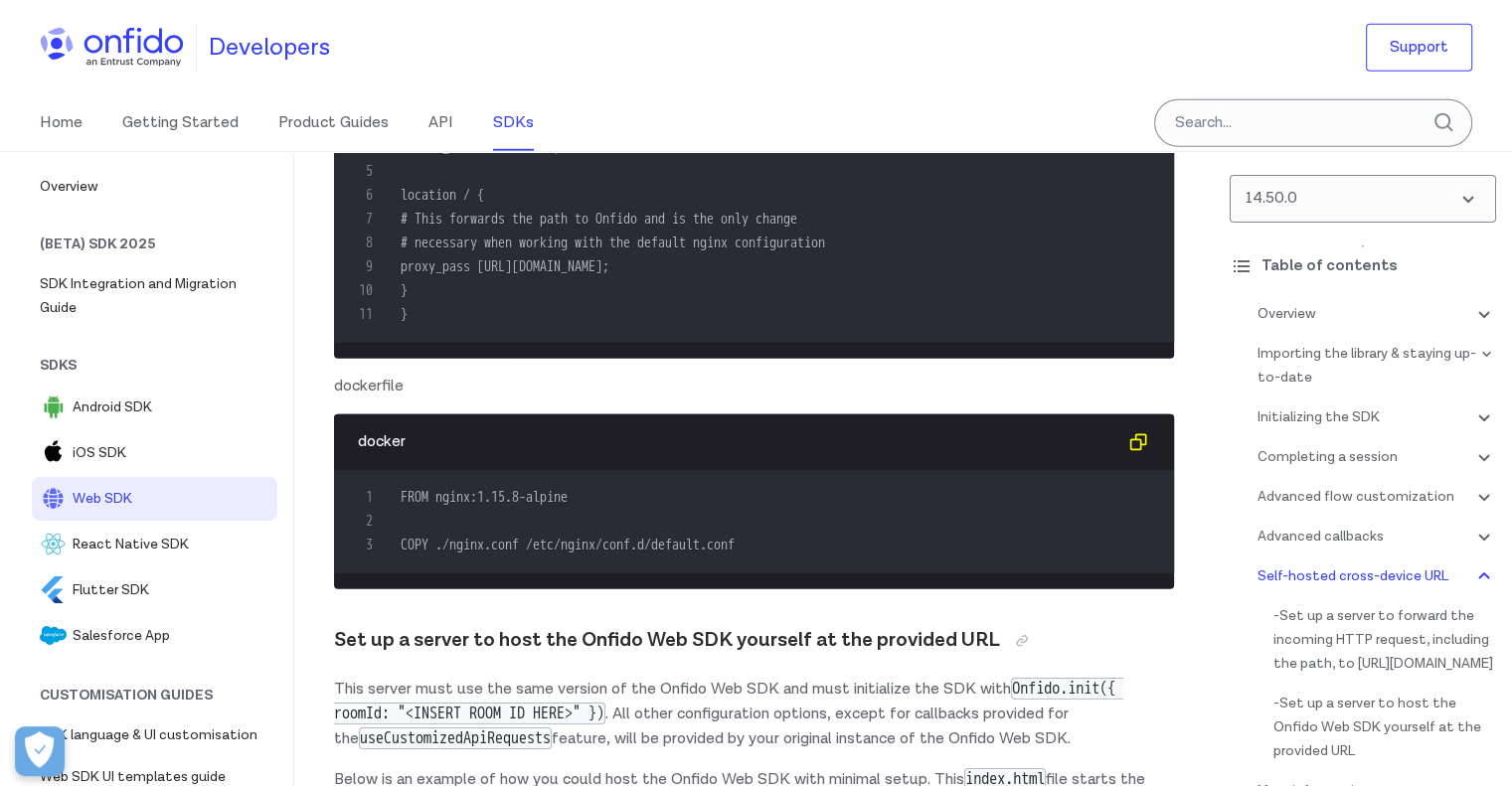 scroll, scrollTop: 51419, scrollLeft: 0, axis: vertical 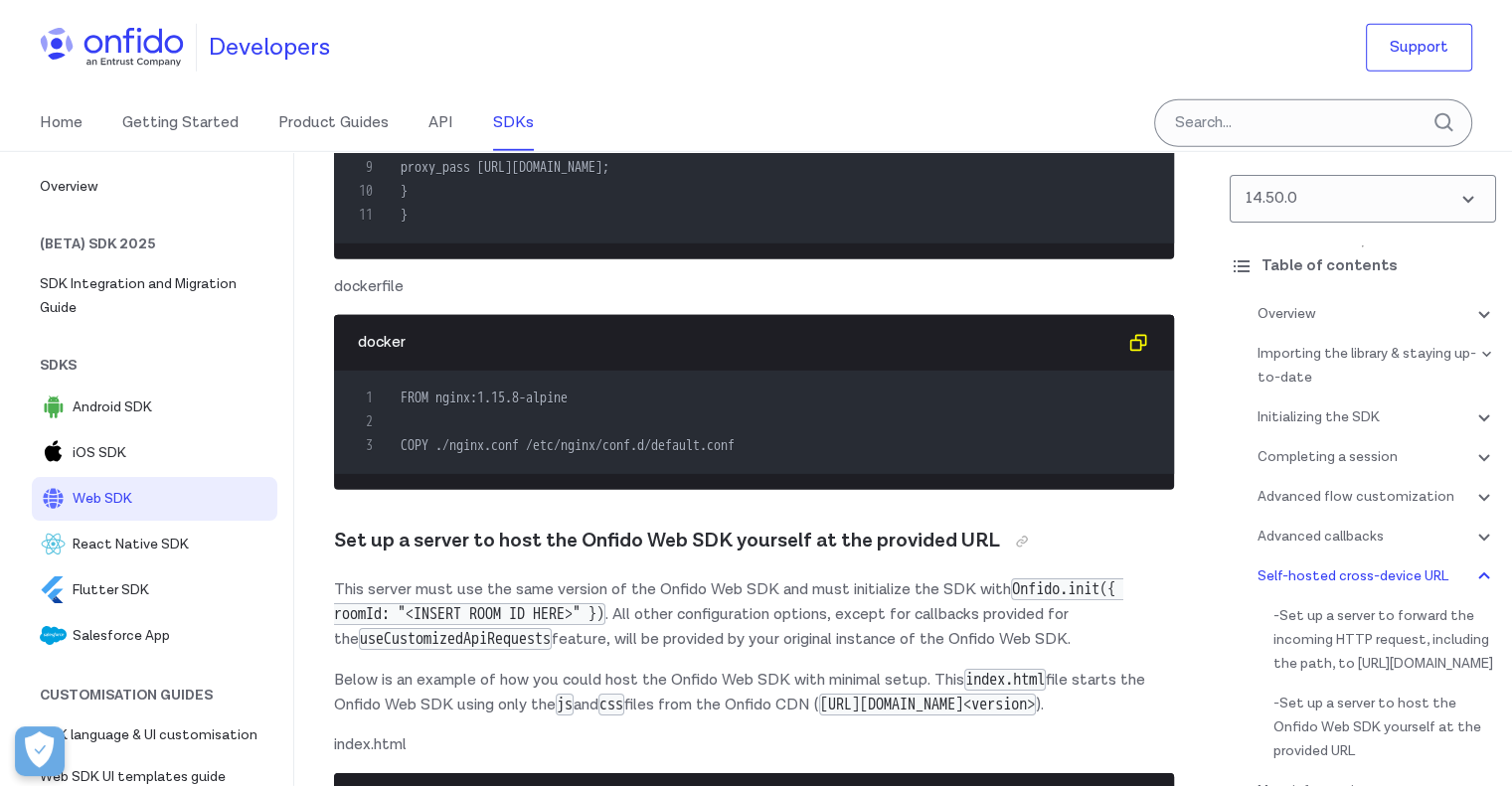drag, startPoint x: 376, startPoint y: 571, endPoint x: 581, endPoint y: 582, distance: 205.29491 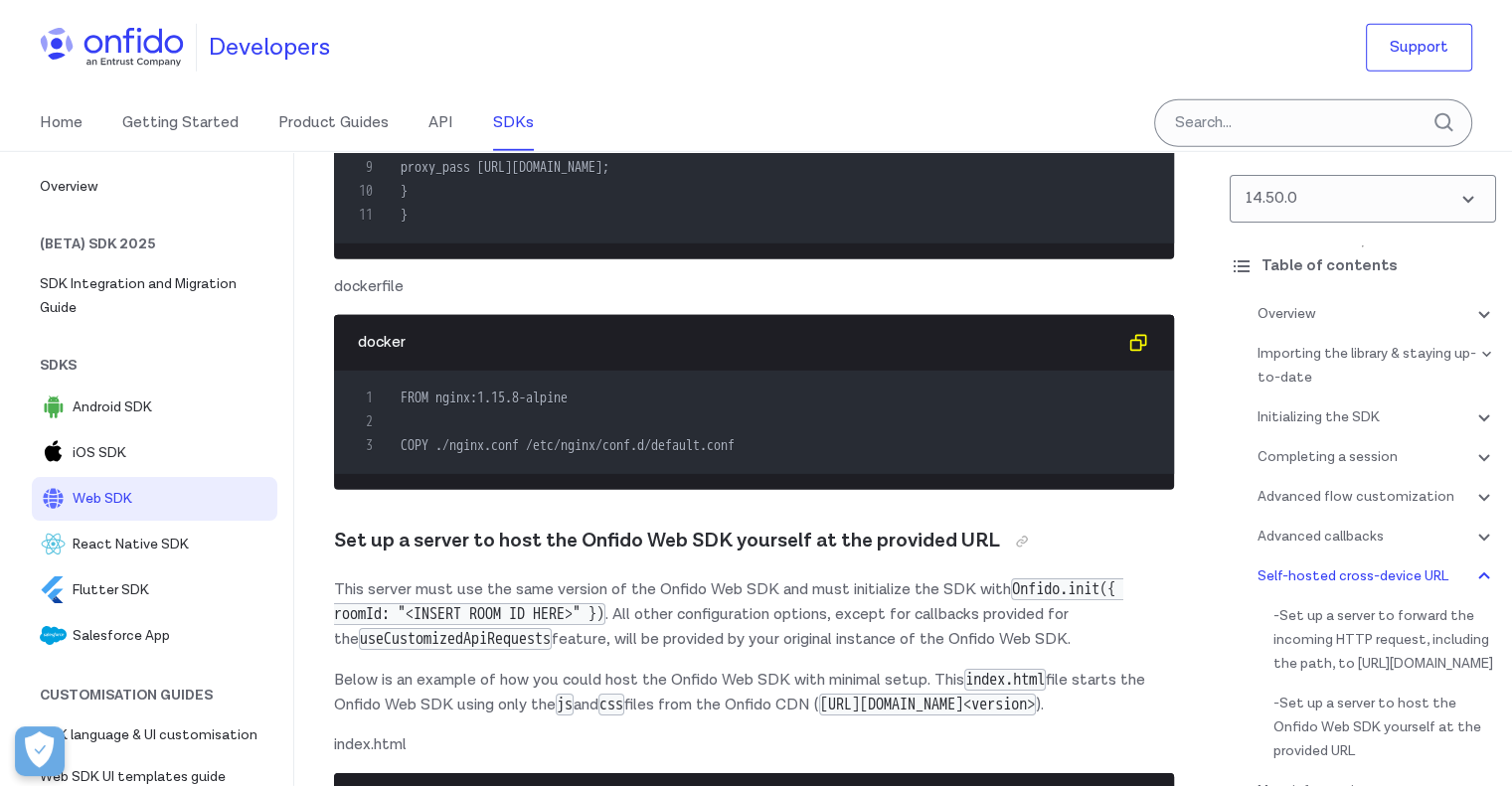 drag, startPoint x: 566, startPoint y: 571, endPoint x: 906, endPoint y: 573, distance: 340.00588 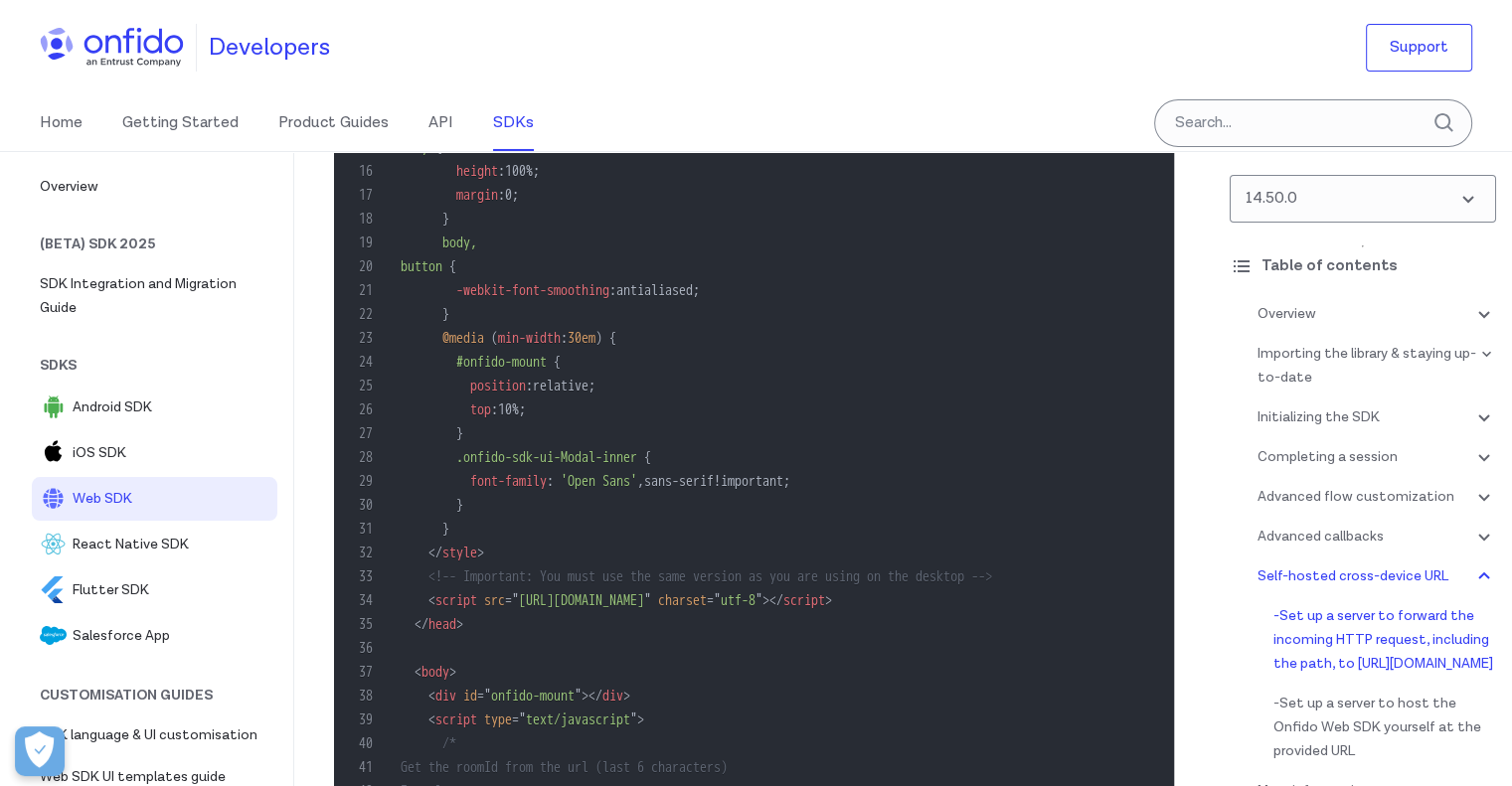 scroll, scrollTop: 52512, scrollLeft: 0, axis: vertical 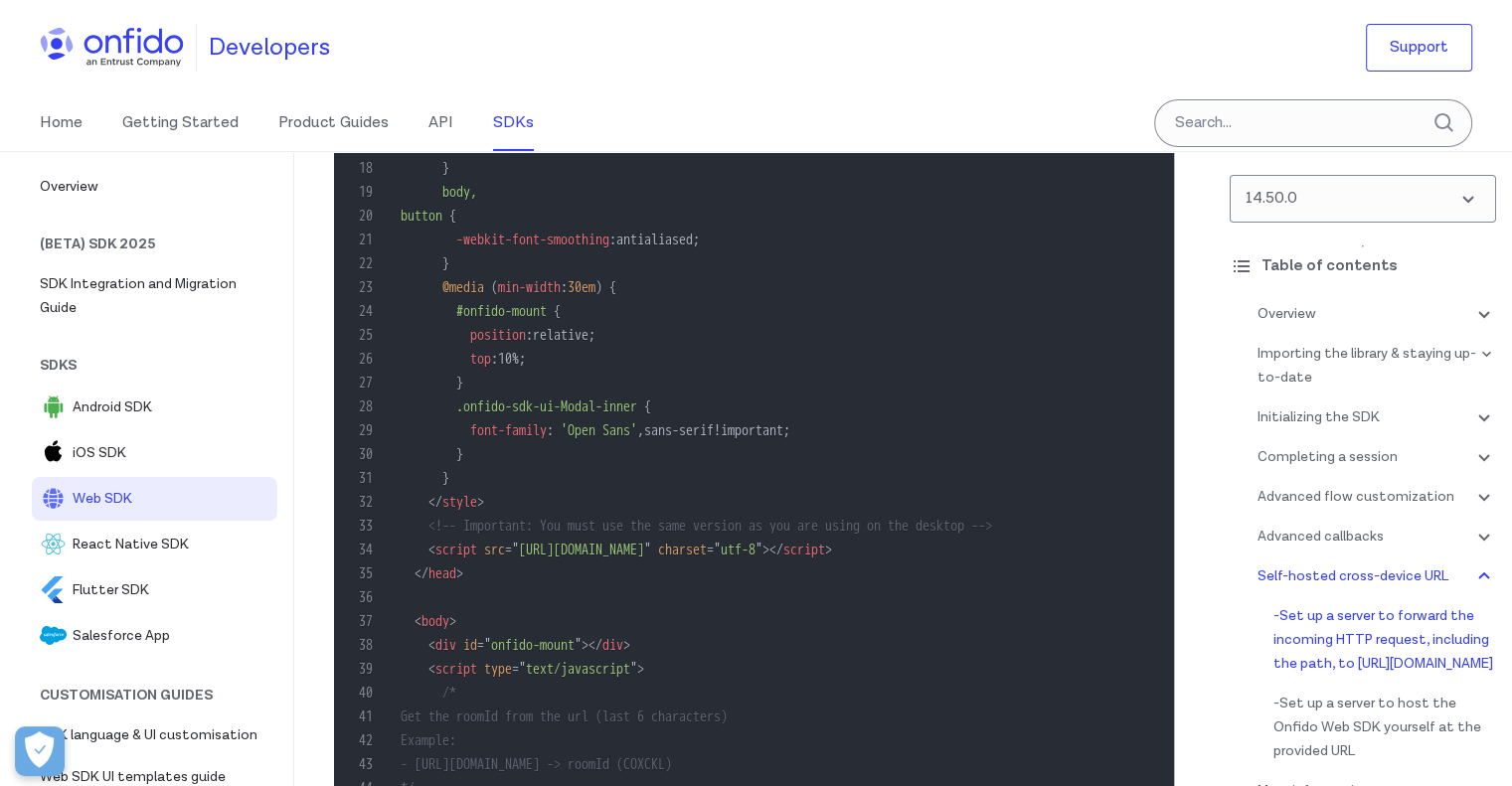 drag, startPoint x: 639, startPoint y: 492, endPoint x: 490, endPoint y: 503, distance: 149.40549 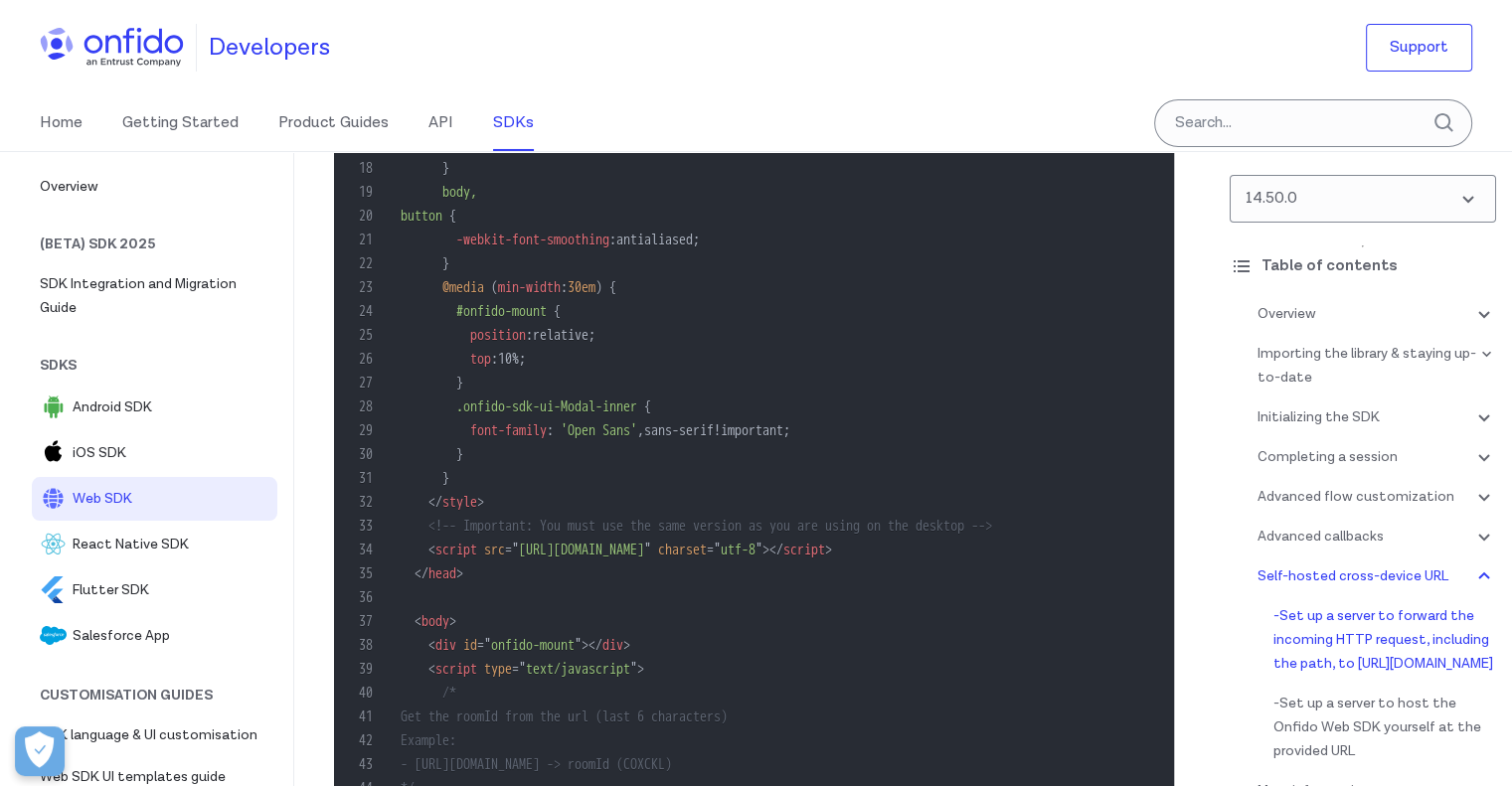 click on "Below is an example of how you could host the Onfido Web SDK with minimal setup. This  index.html  file starts the Onfido Web SDK using only the  js  and  css  files from the Onfido CDN ( [URL][DOMAIN_NAME]<version> )." at bounding box center (754, -400) 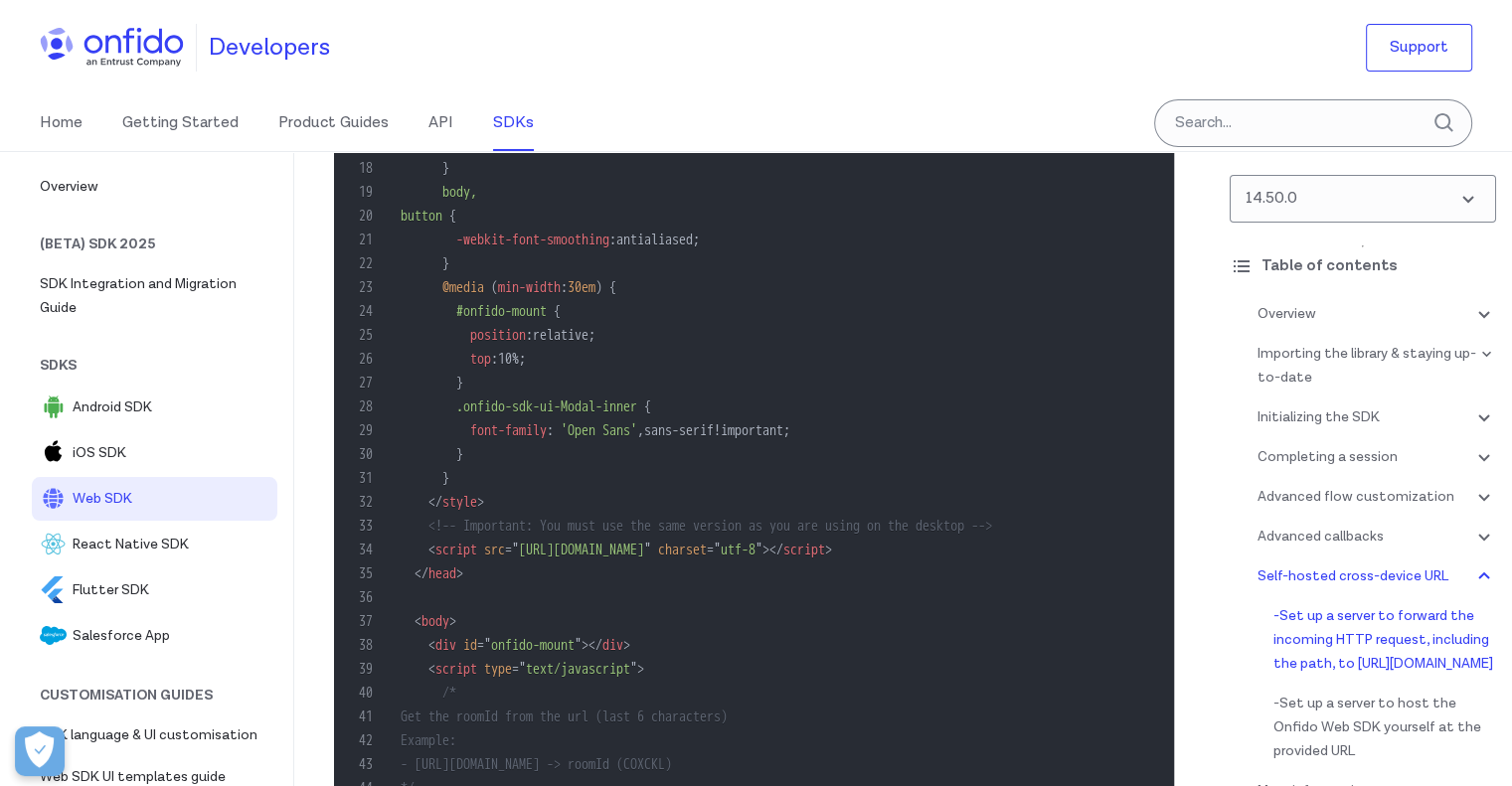 drag, startPoint x: 722, startPoint y: 516, endPoint x: 1094, endPoint y: 512, distance: 372.0215 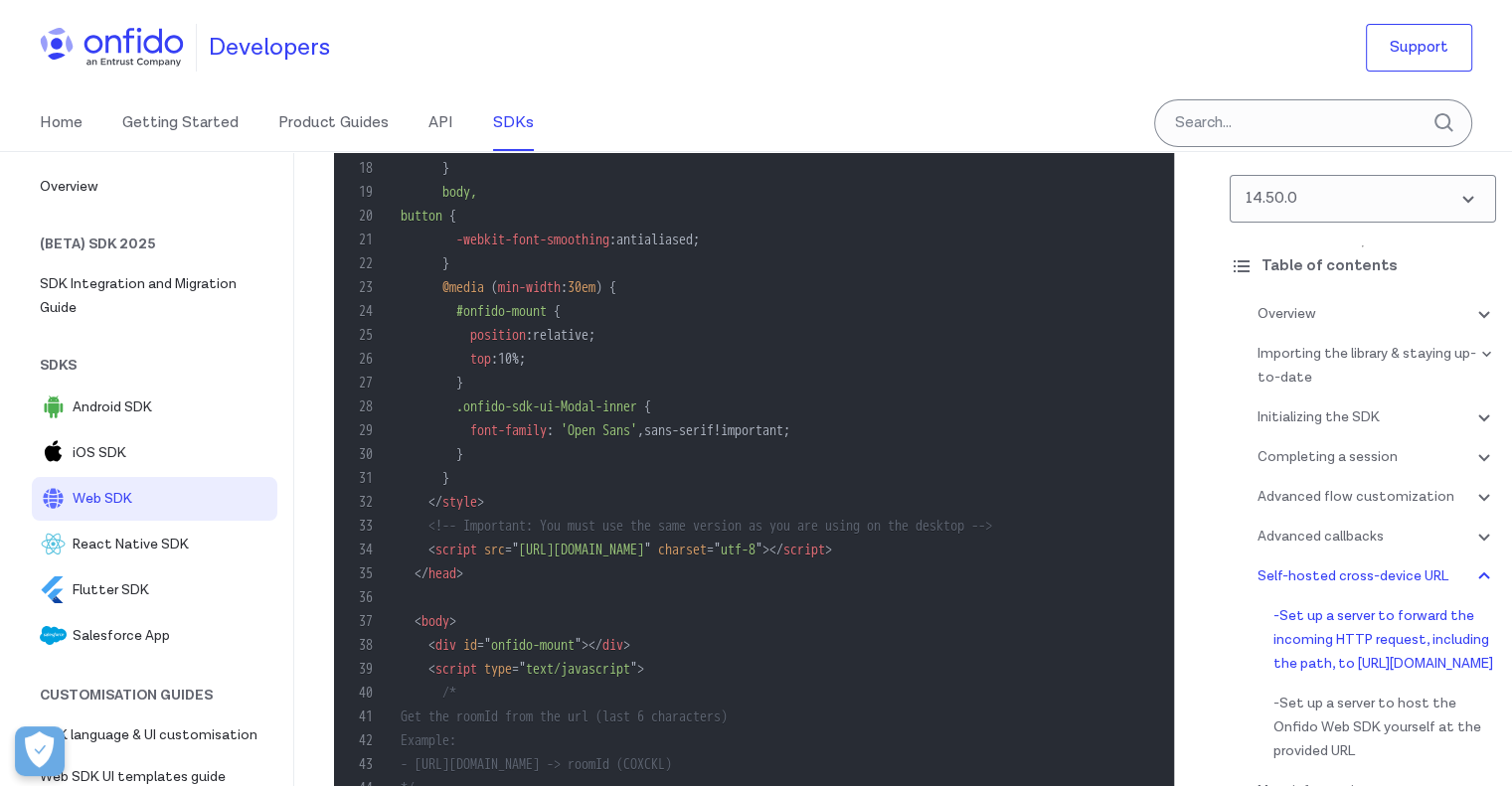 drag, startPoint x: 662, startPoint y: 562, endPoint x: 935, endPoint y: 553, distance: 273.14831 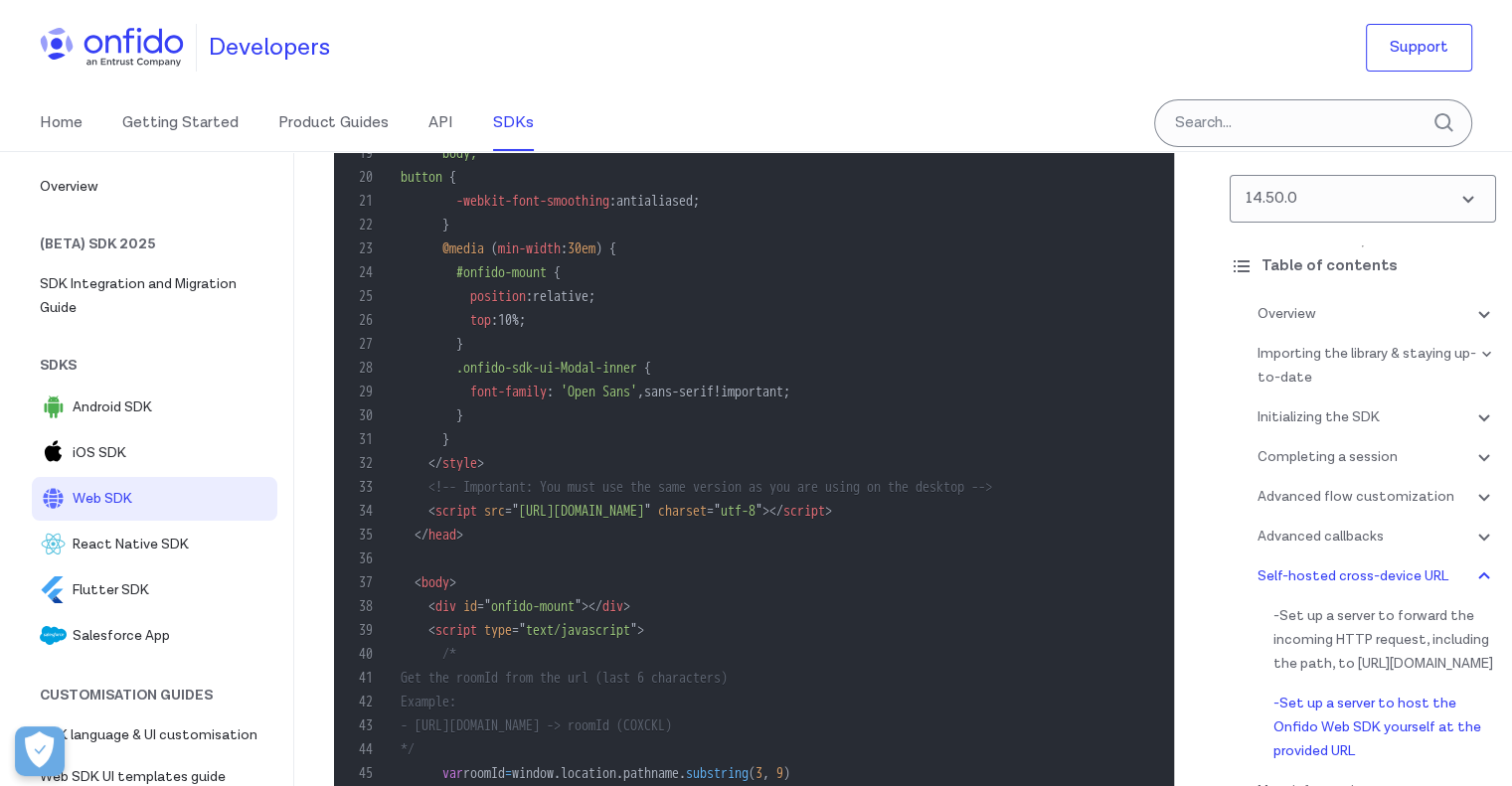 scroll, scrollTop: 52512, scrollLeft: 0, axis: vertical 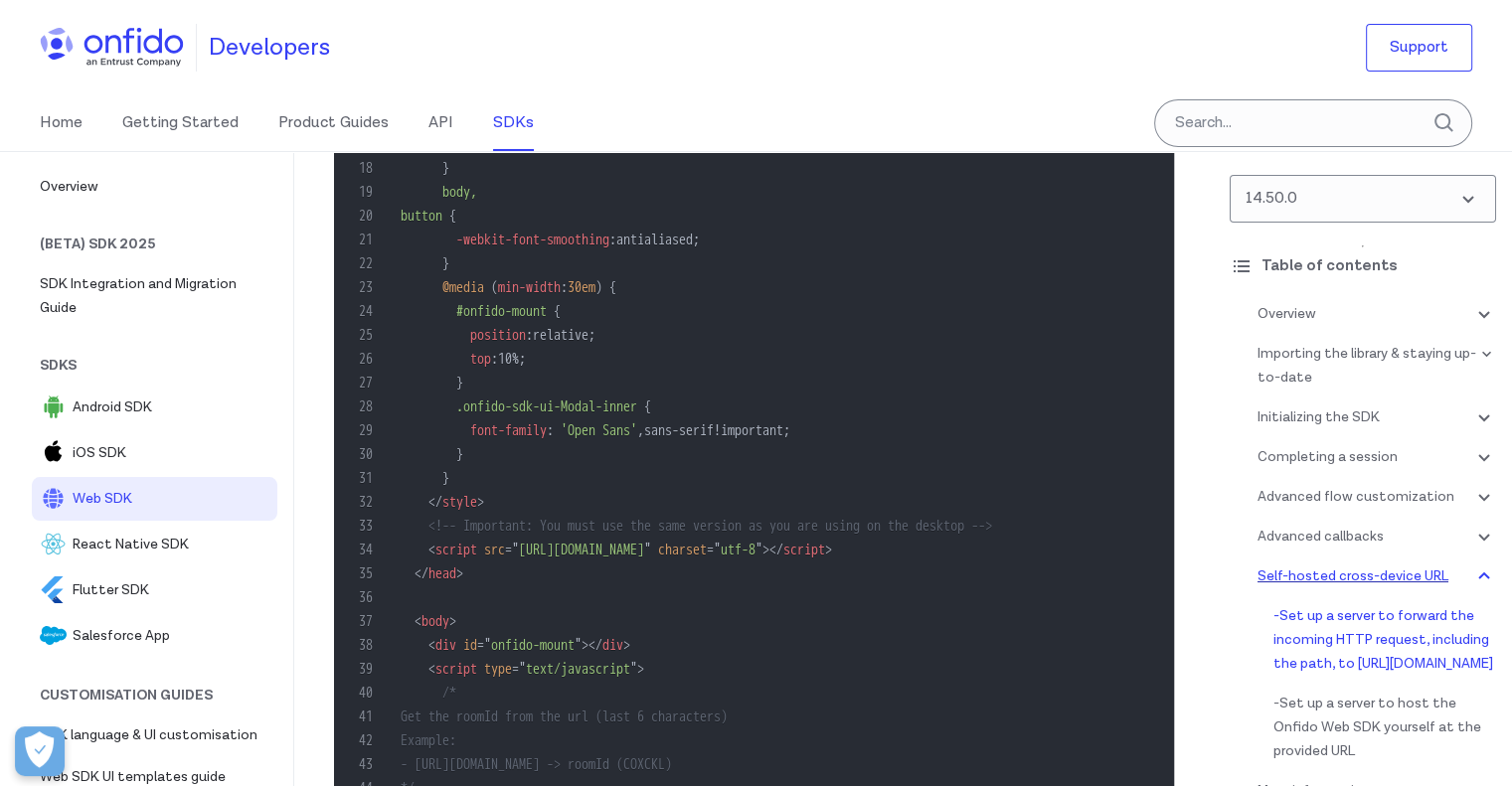 click on "Self-hosted cross-device URL" at bounding box center (1377, 576) 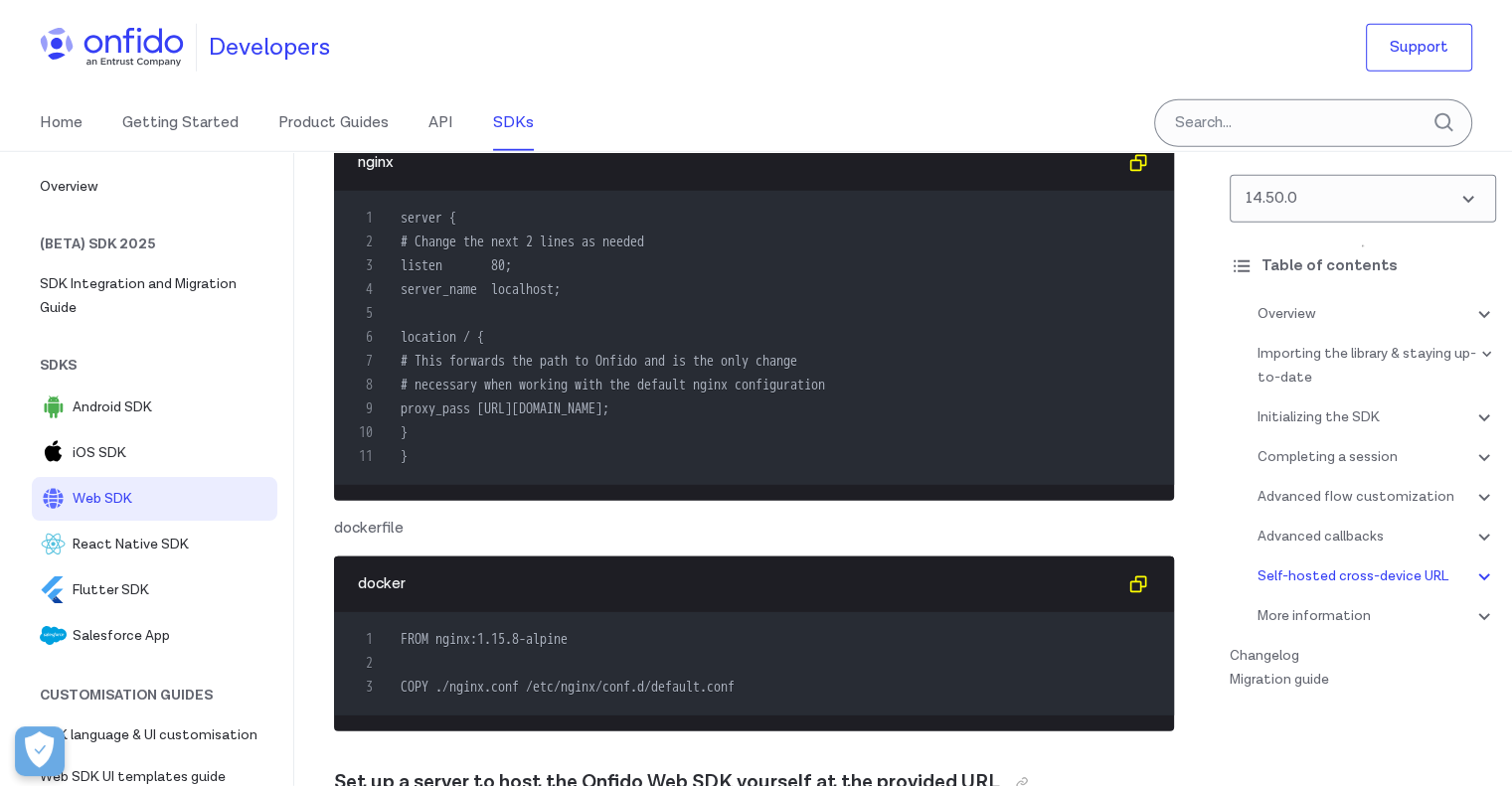 click on "This feature allows you to specify your own custom or whitelabel url that the cross-device flow will redirect to instead of the Onfido default  [DOMAIN_NAME] . To use this feature, generate an SDK token as shown below and use it to start the SDK." at bounding box center [754, -506] 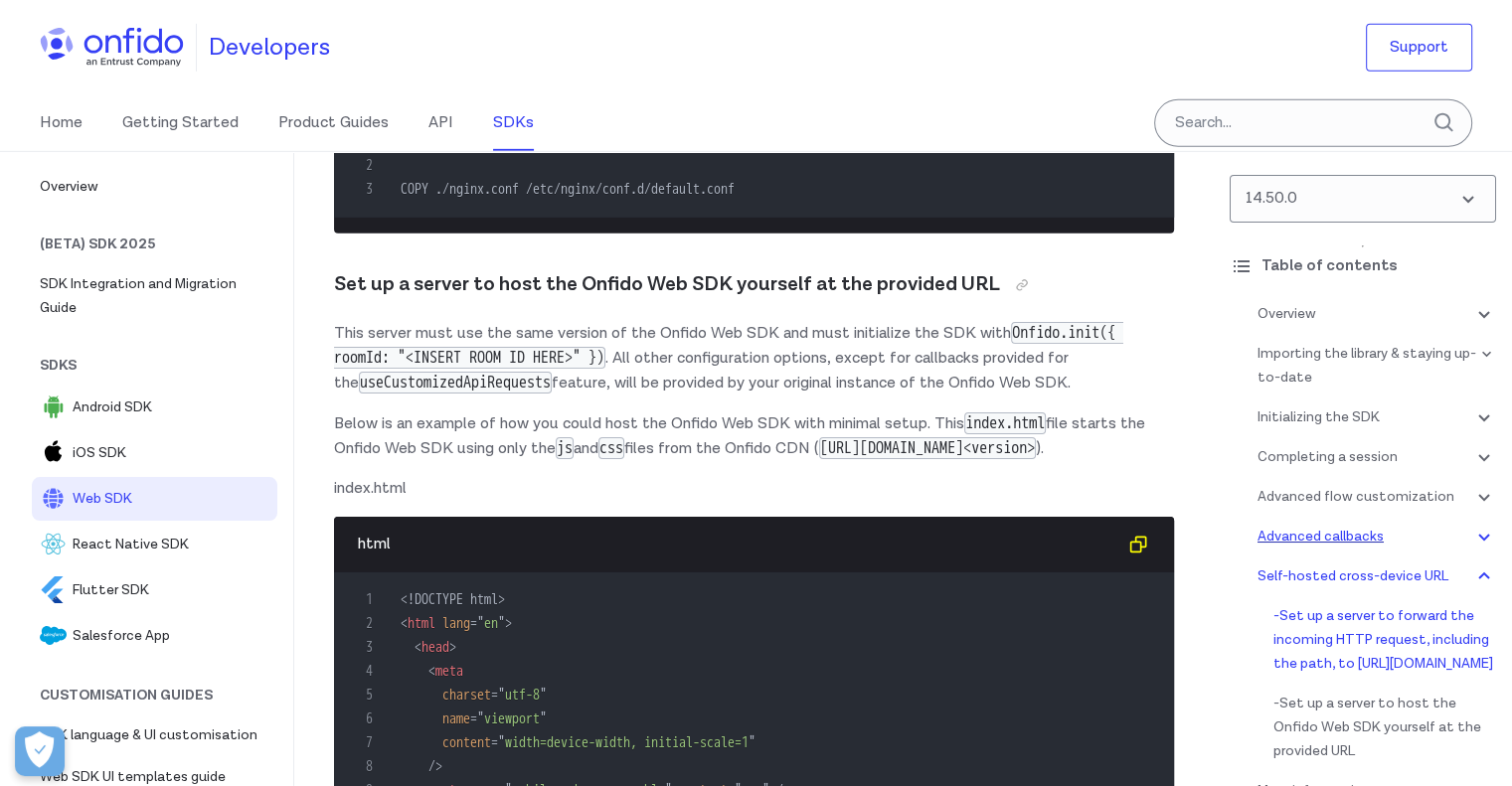scroll, scrollTop: 51674, scrollLeft: 0, axis: vertical 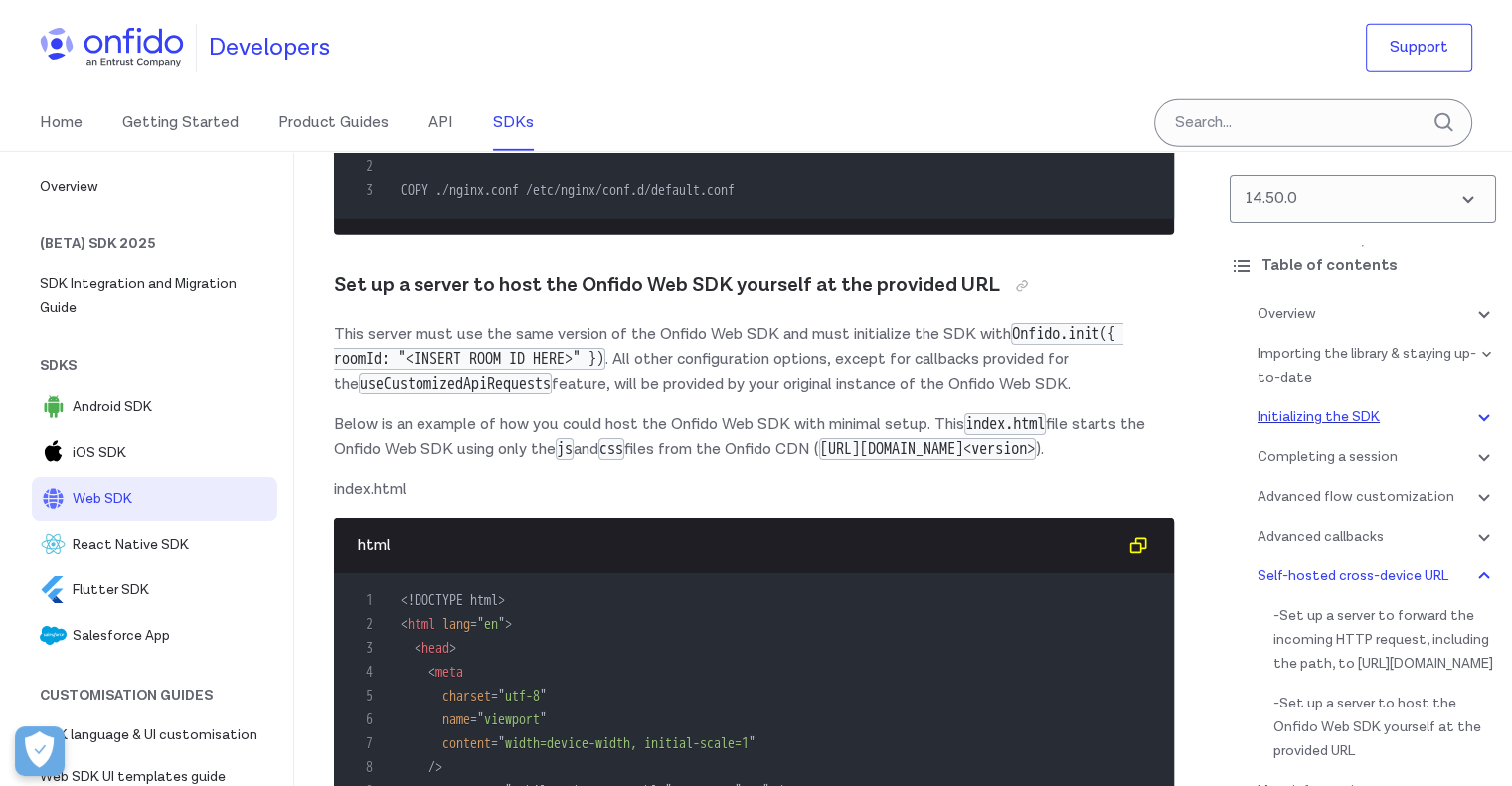 click 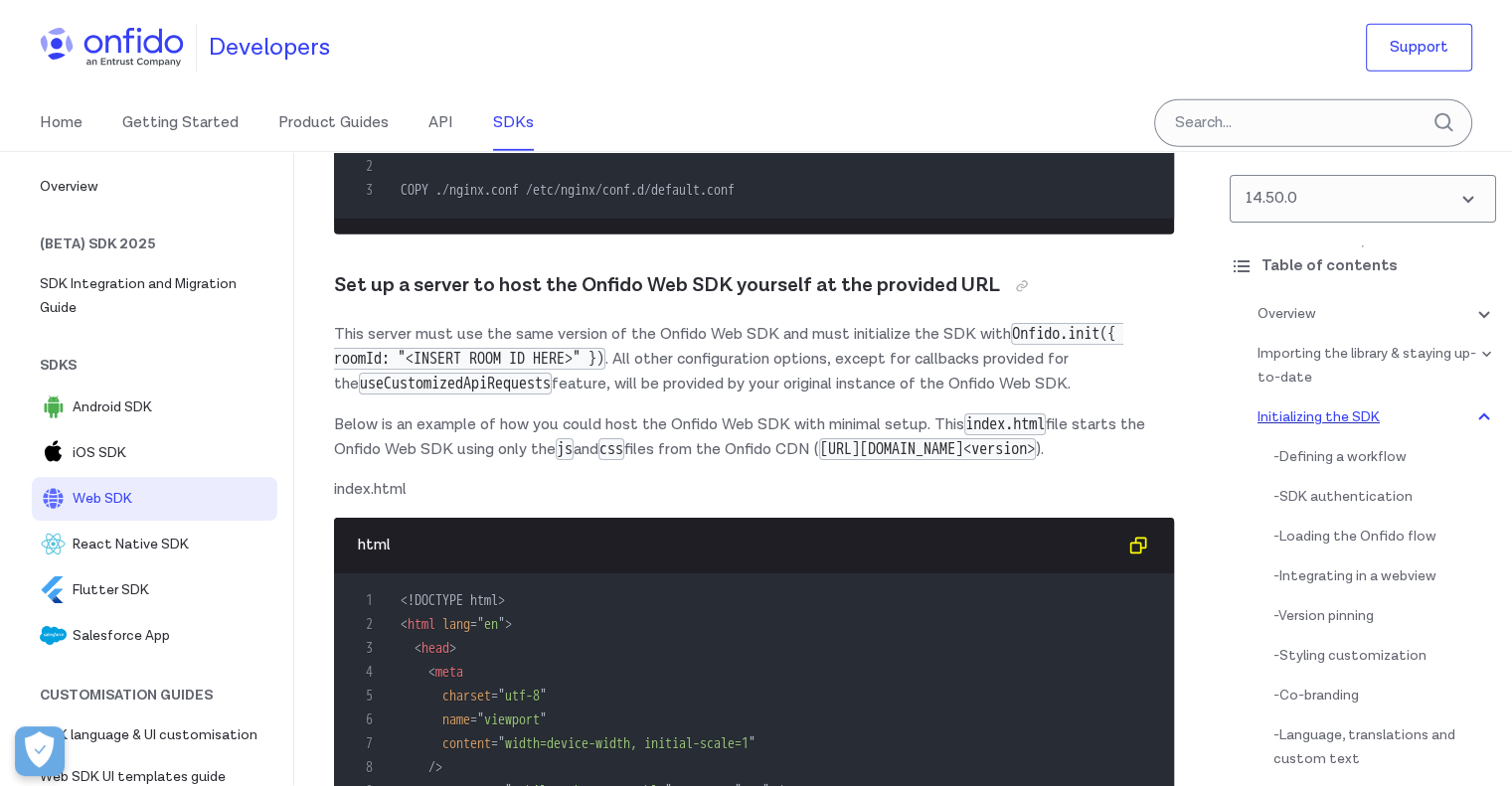 scroll, scrollTop: 3938, scrollLeft: 0, axis: vertical 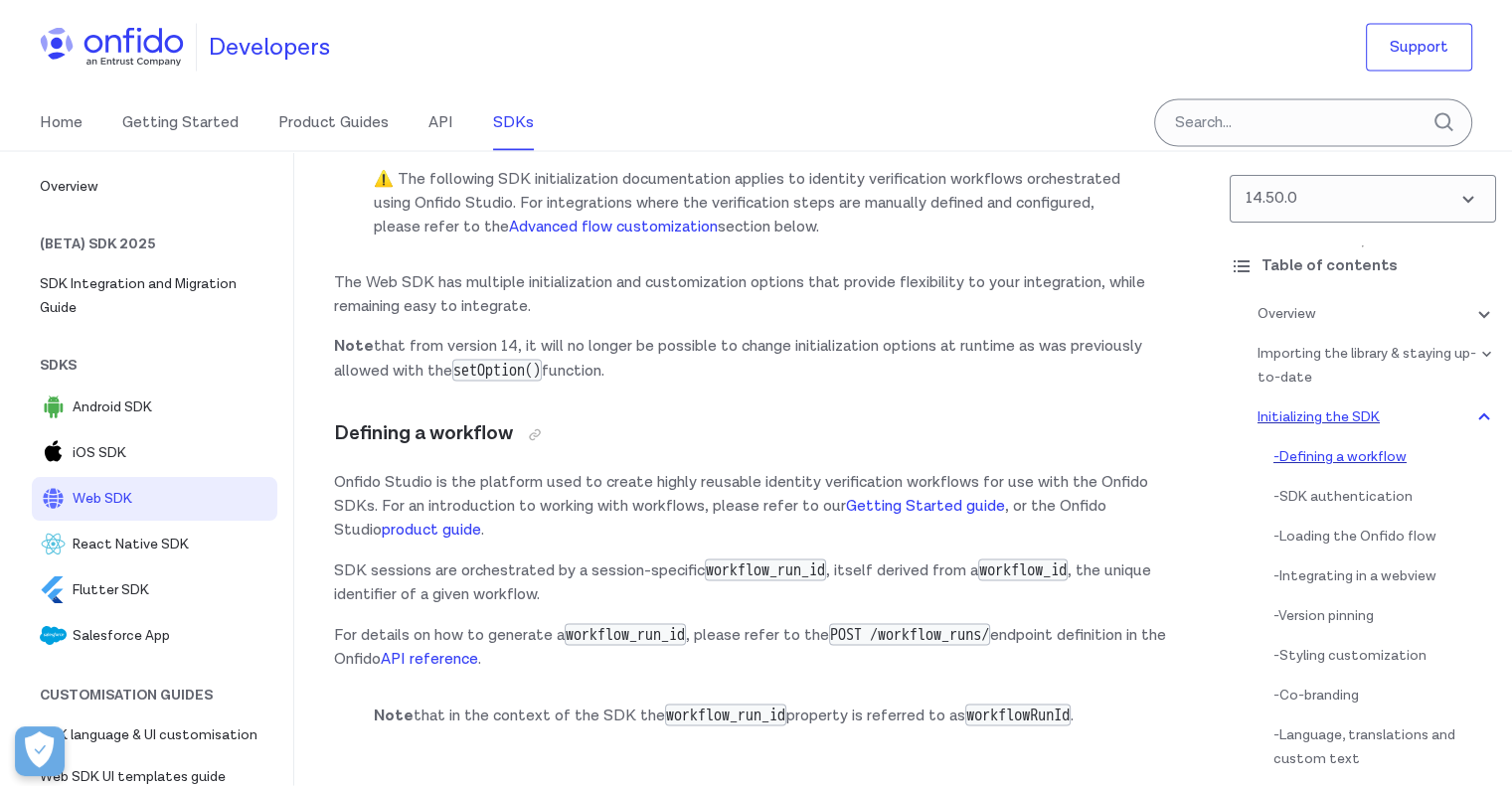 click on "-  Defining a workflow" at bounding box center [1385, 457] 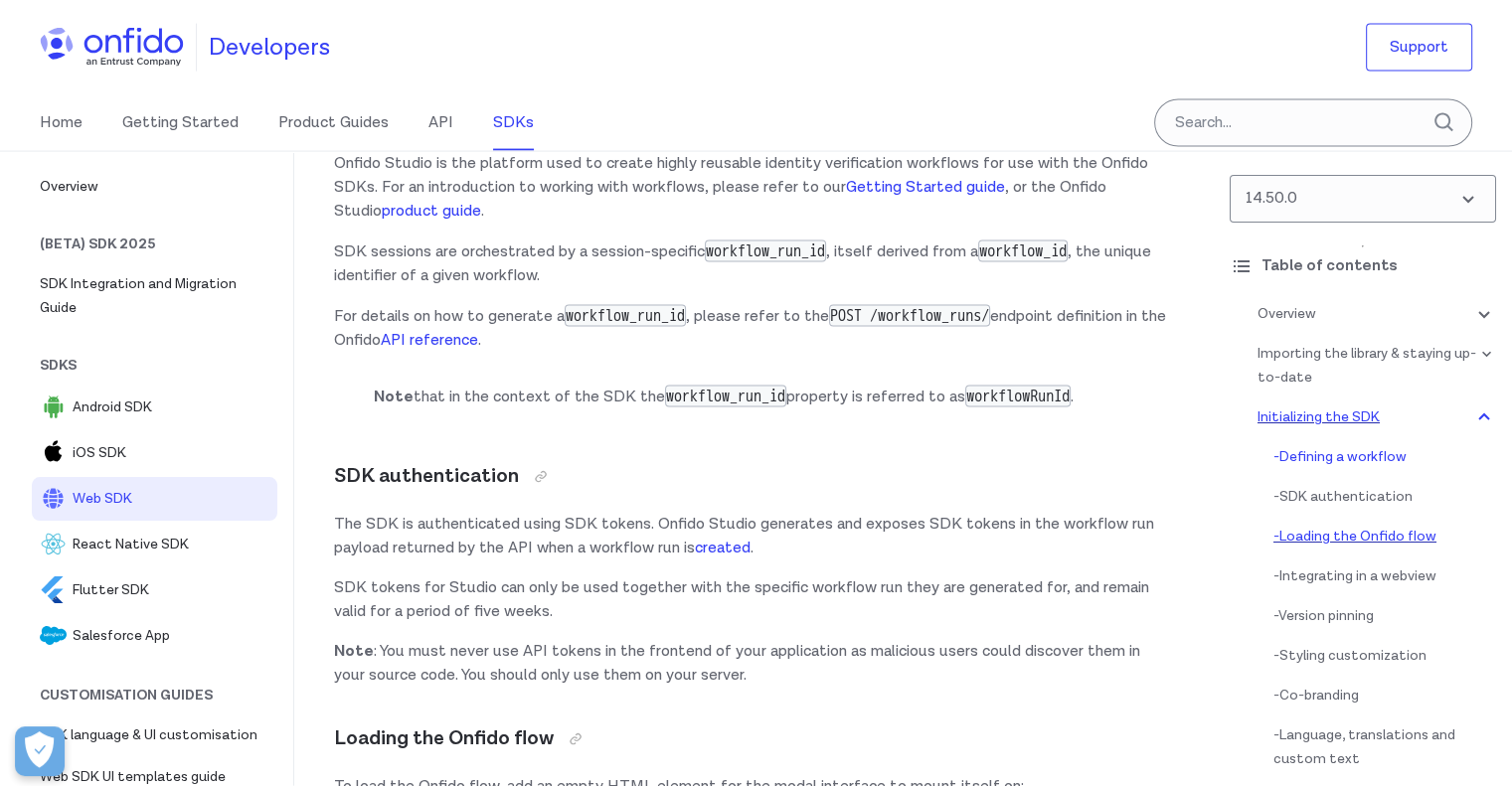 click on "-  Loading the Onfido flow" at bounding box center [1385, 537] 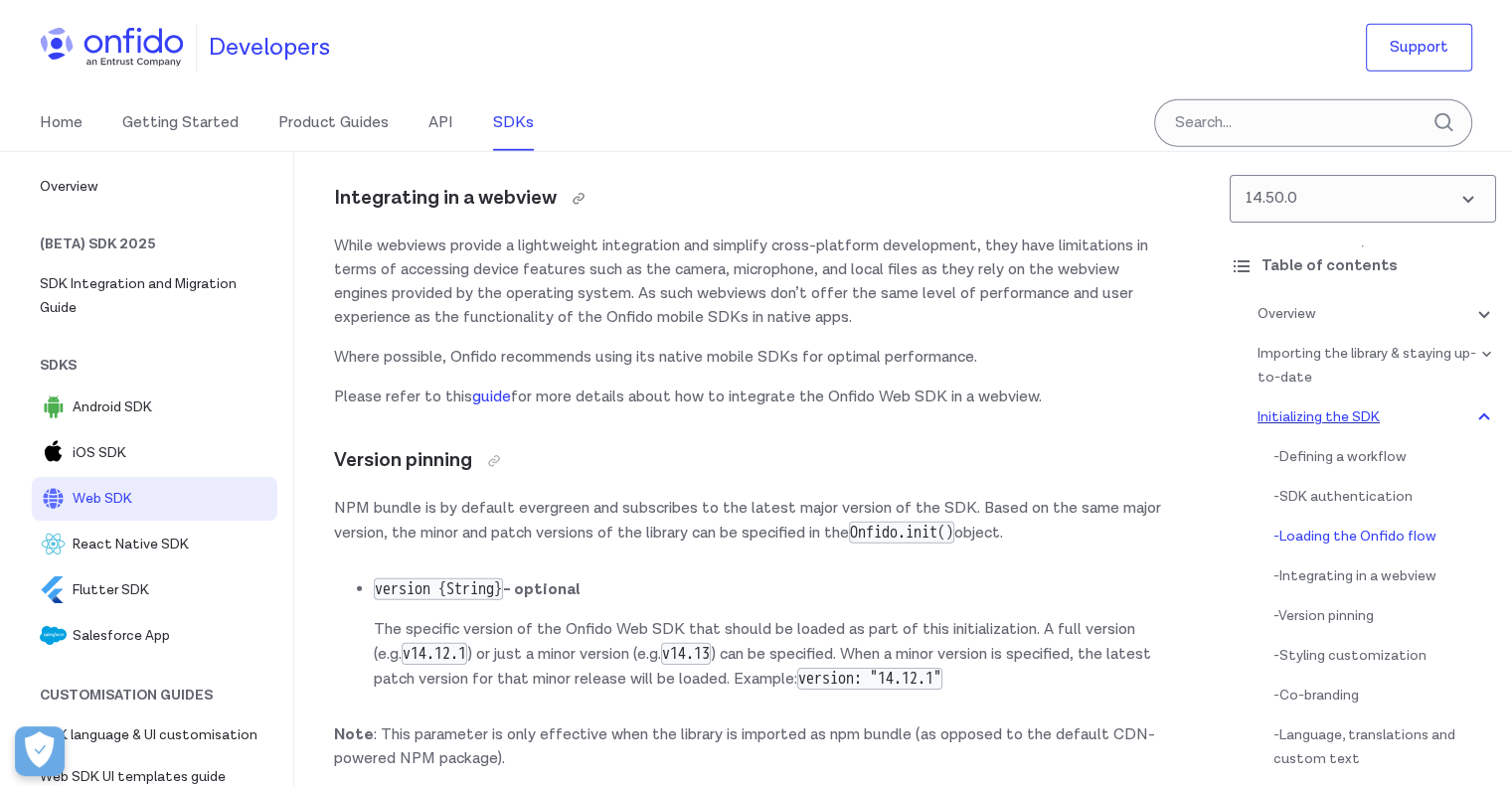 scroll, scrollTop: 5970, scrollLeft: 0, axis: vertical 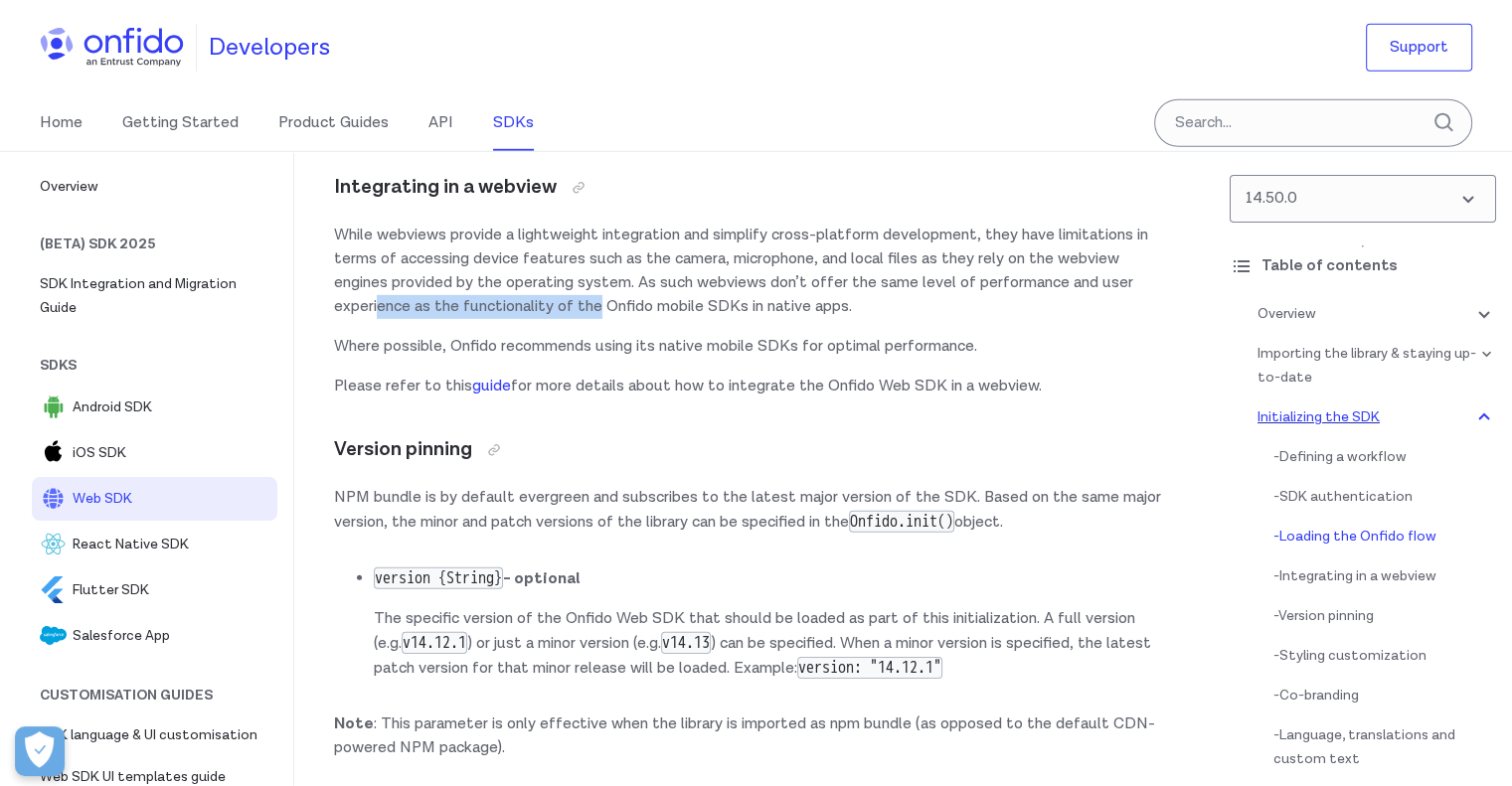 drag, startPoint x: 378, startPoint y: 458, endPoint x: 602, endPoint y: 459, distance: 224.00223 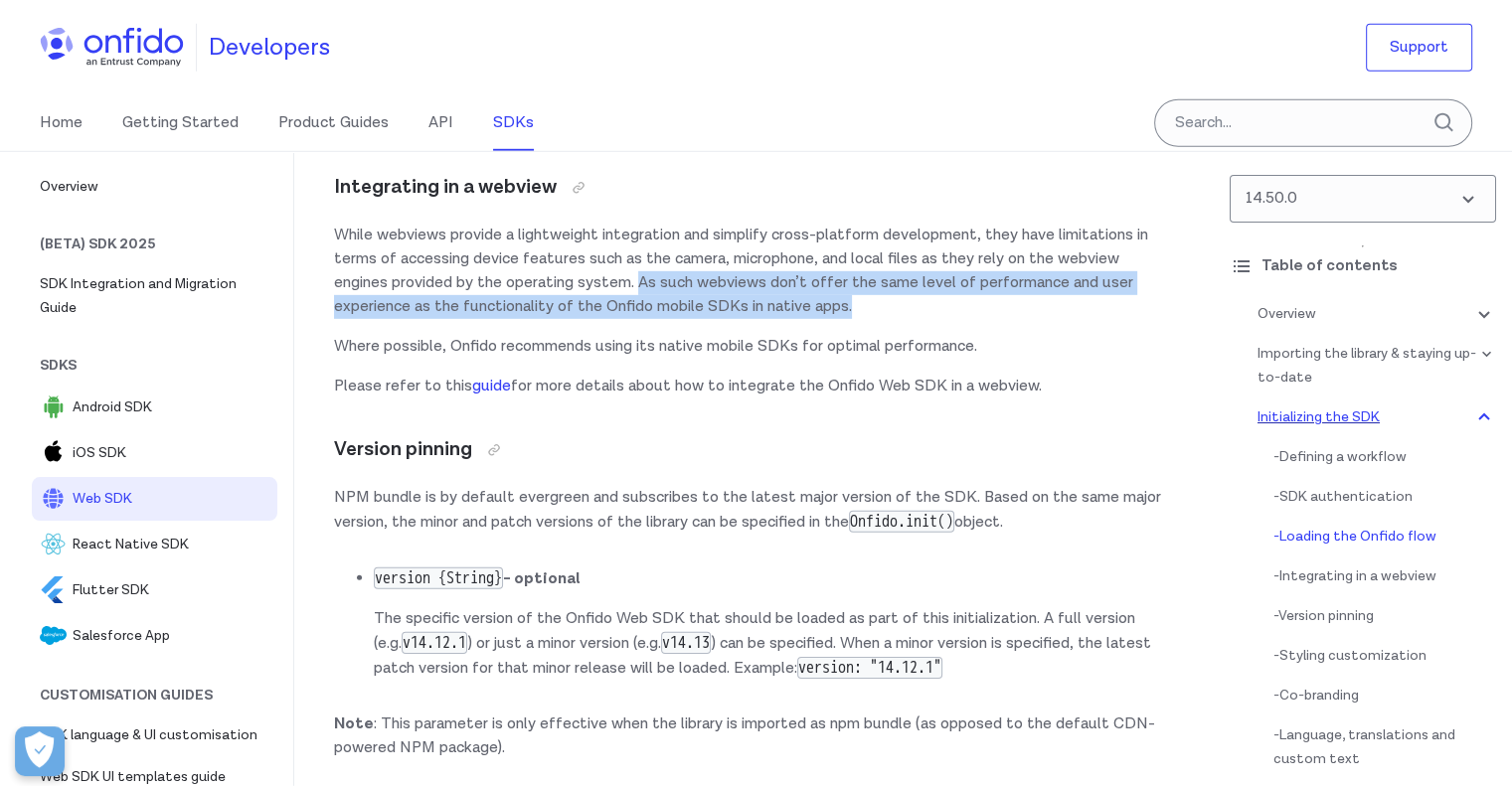 drag, startPoint x: 645, startPoint y: 429, endPoint x: 869, endPoint y: 459, distance: 226 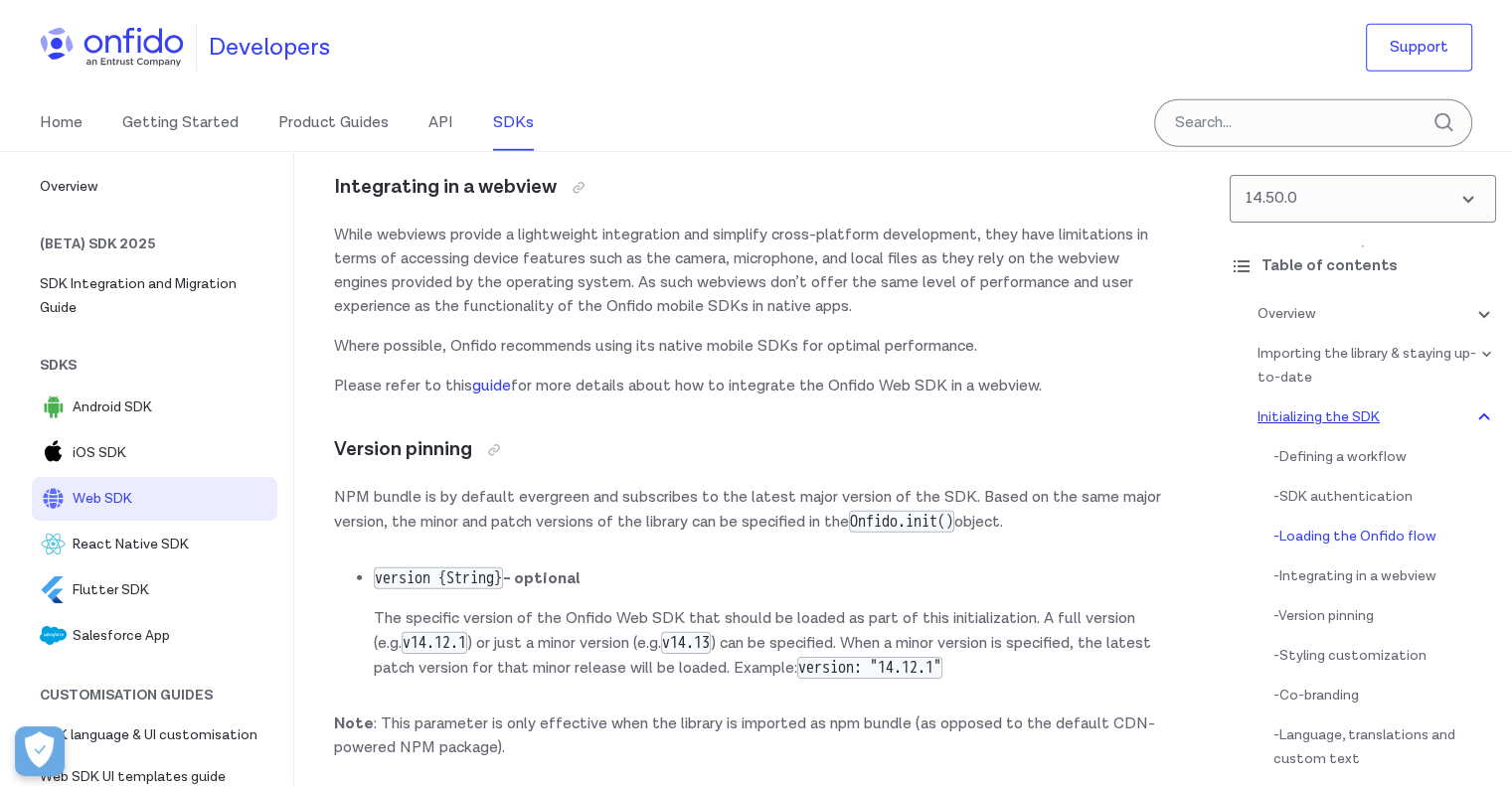 click on "Where possible, Onfido recommends using its native mobile SDKs for optimal performance." at bounding box center (754, 347) 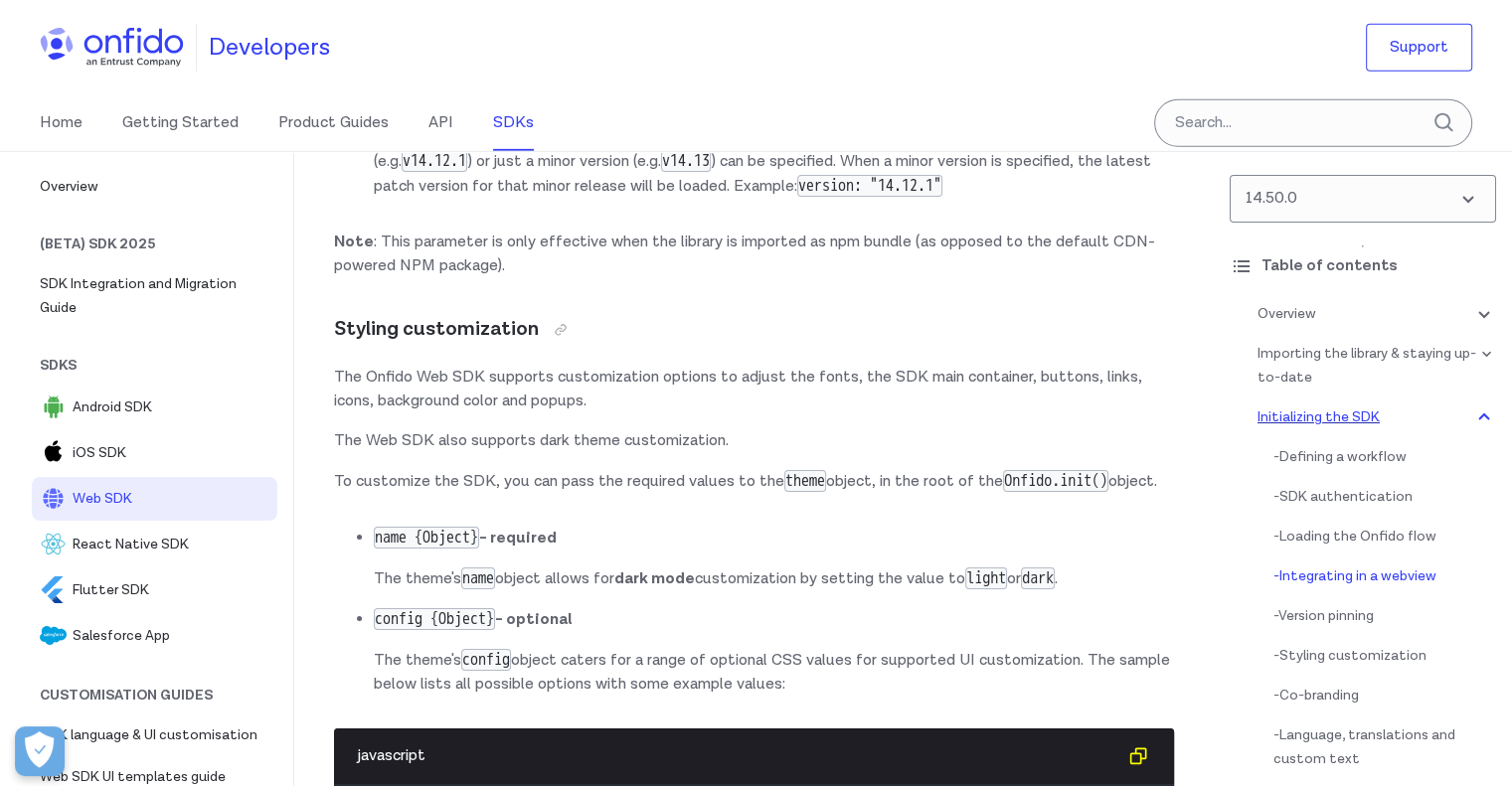 scroll, scrollTop: 6566, scrollLeft: 0, axis: vertical 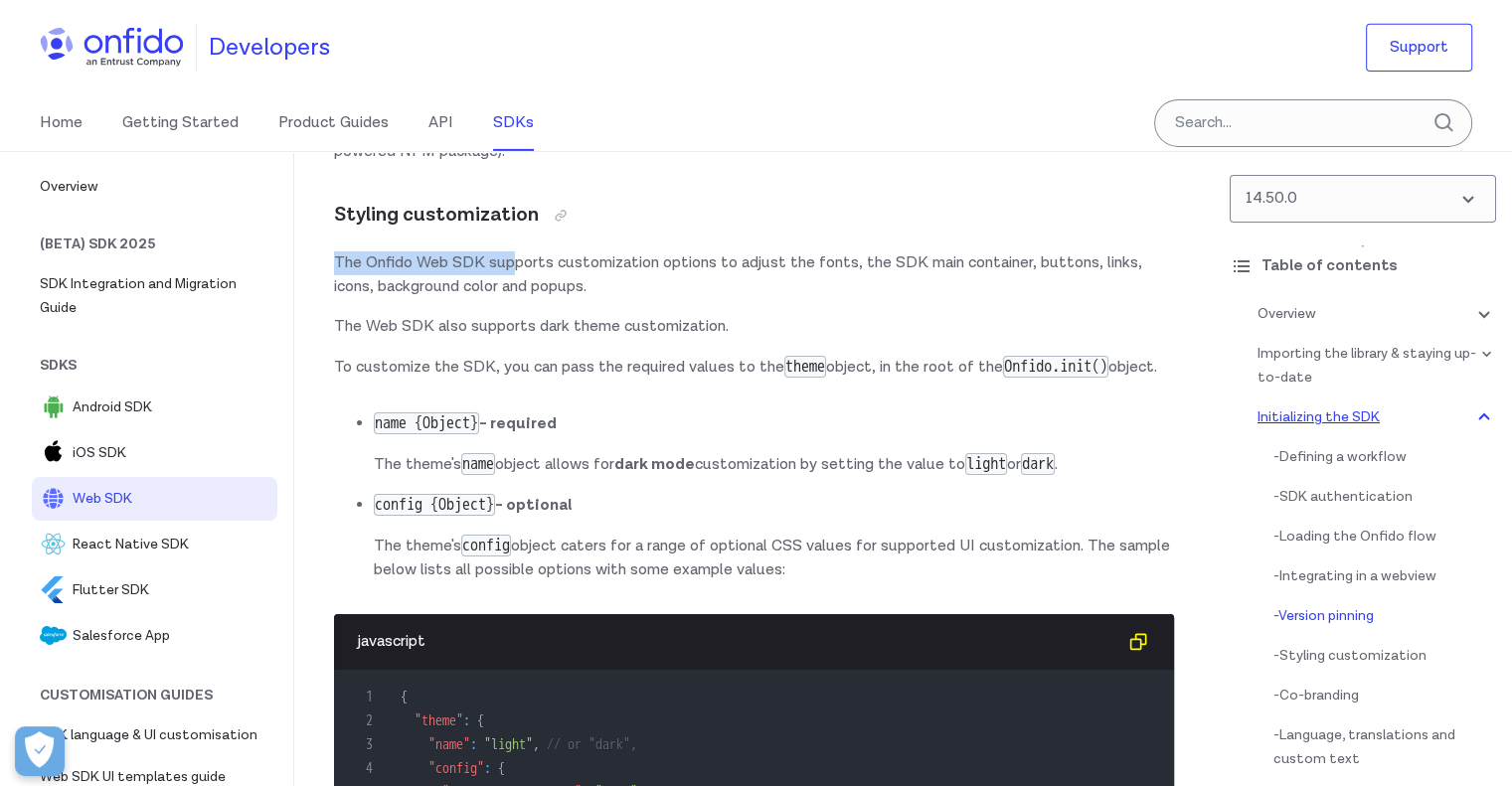 drag, startPoint x: 337, startPoint y: 416, endPoint x: 512, endPoint y: 419, distance: 175.02571 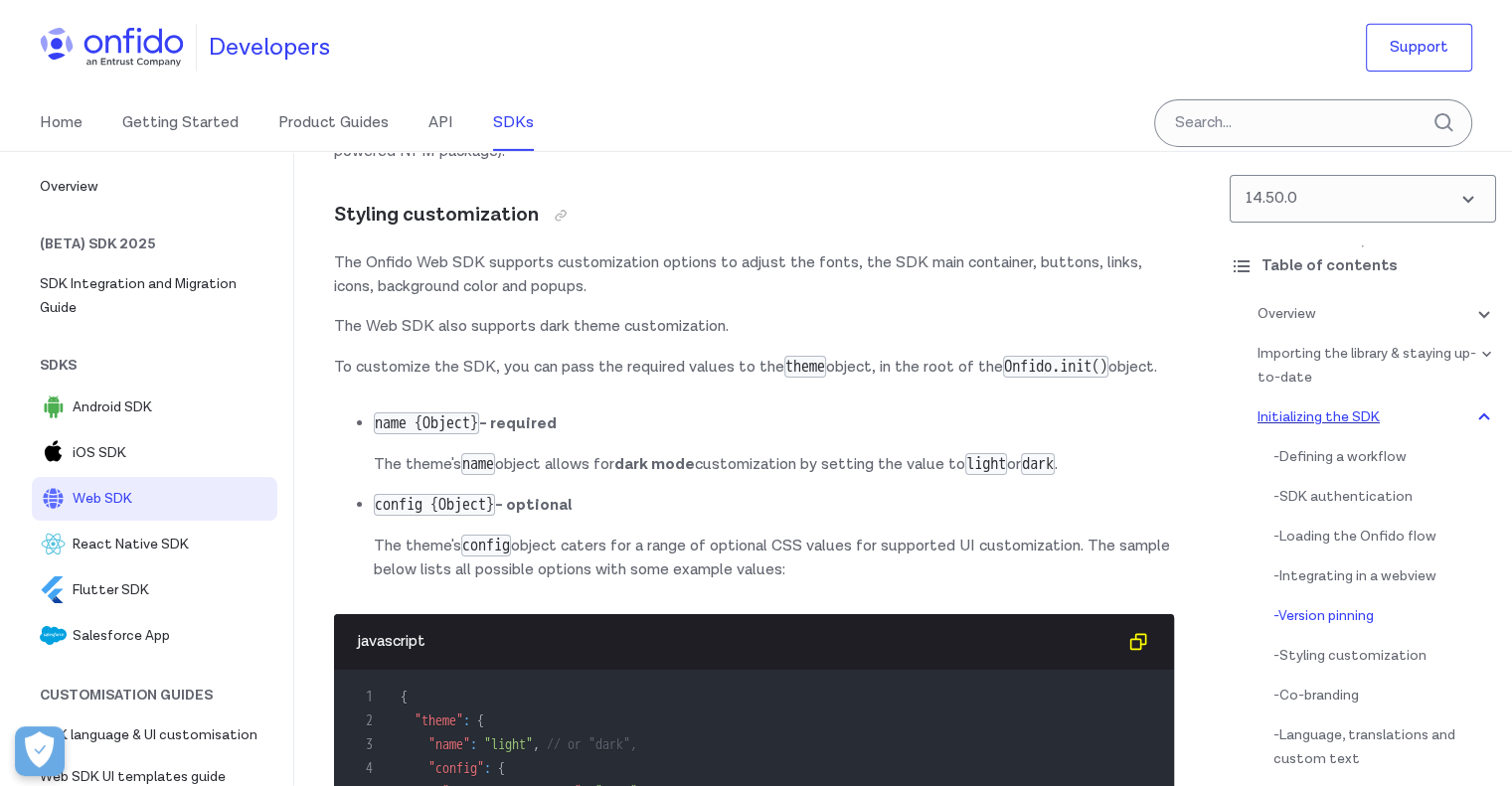 click on "The Web SDK also supports dark theme customization." at bounding box center (754, 327) 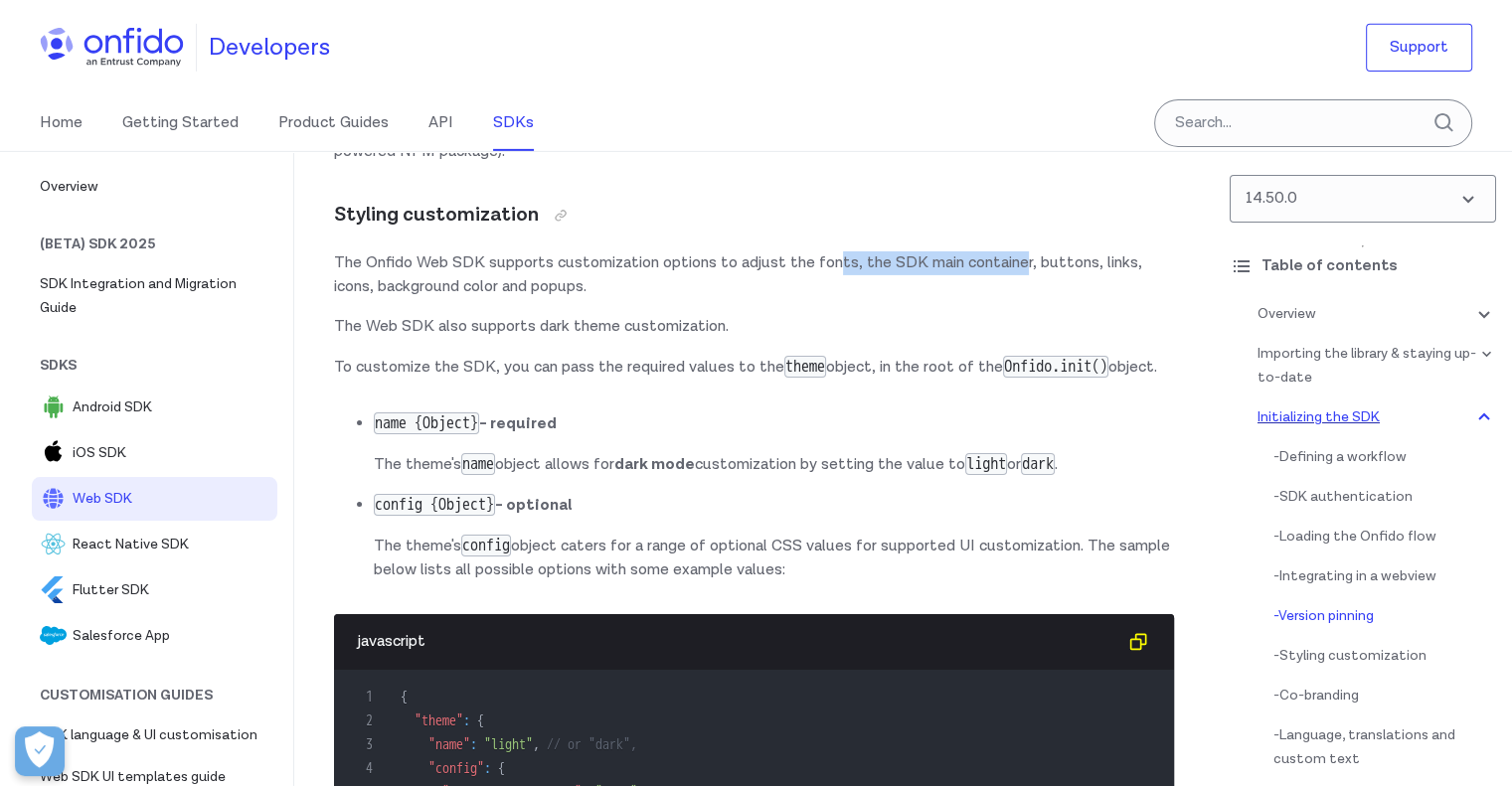 drag, startPoint x: 839, startPoint y: 413, endPoint x: 1028, endPoint y: 414, distance: 189.00265 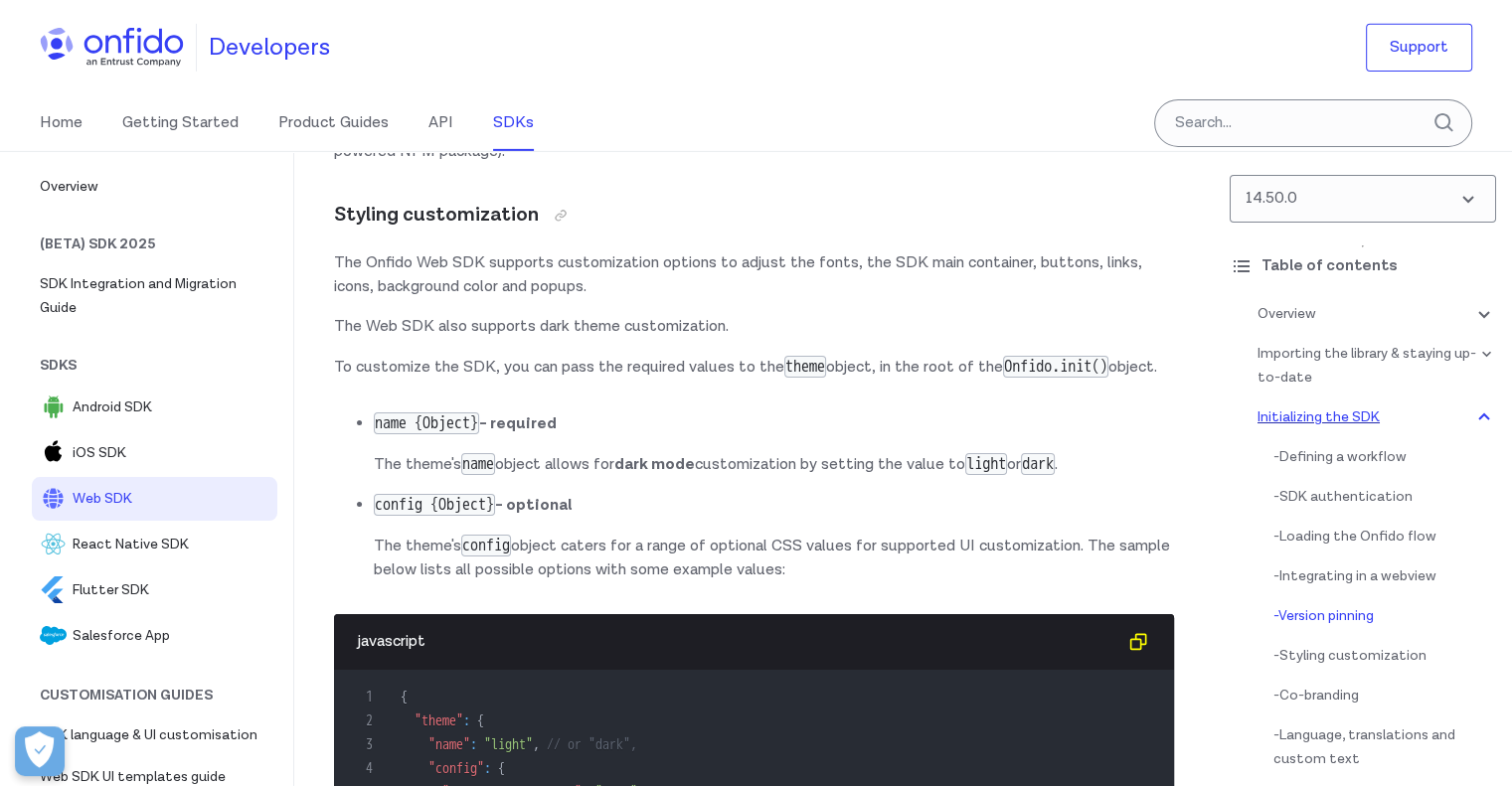 click on "The Onfido Web SDK supports customization options to adjust the fonts, the SDK main container, buttons, links, icons, background color and popups." at bounding box center [754, 275] 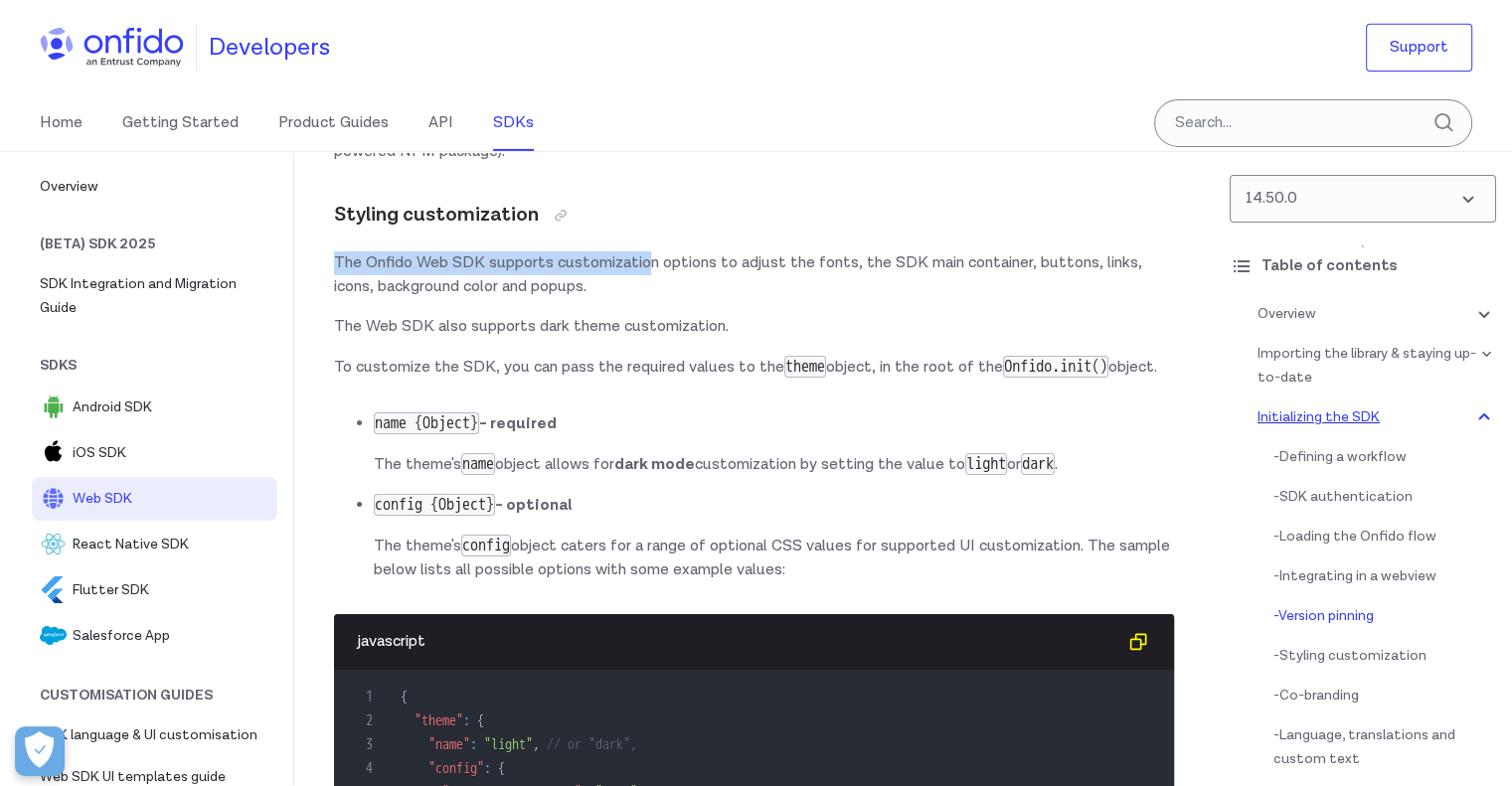 drag, startPoint x: 327, startPoint y: 418, endPoint x: 647, endPoint y: 419, distance: 320.00156 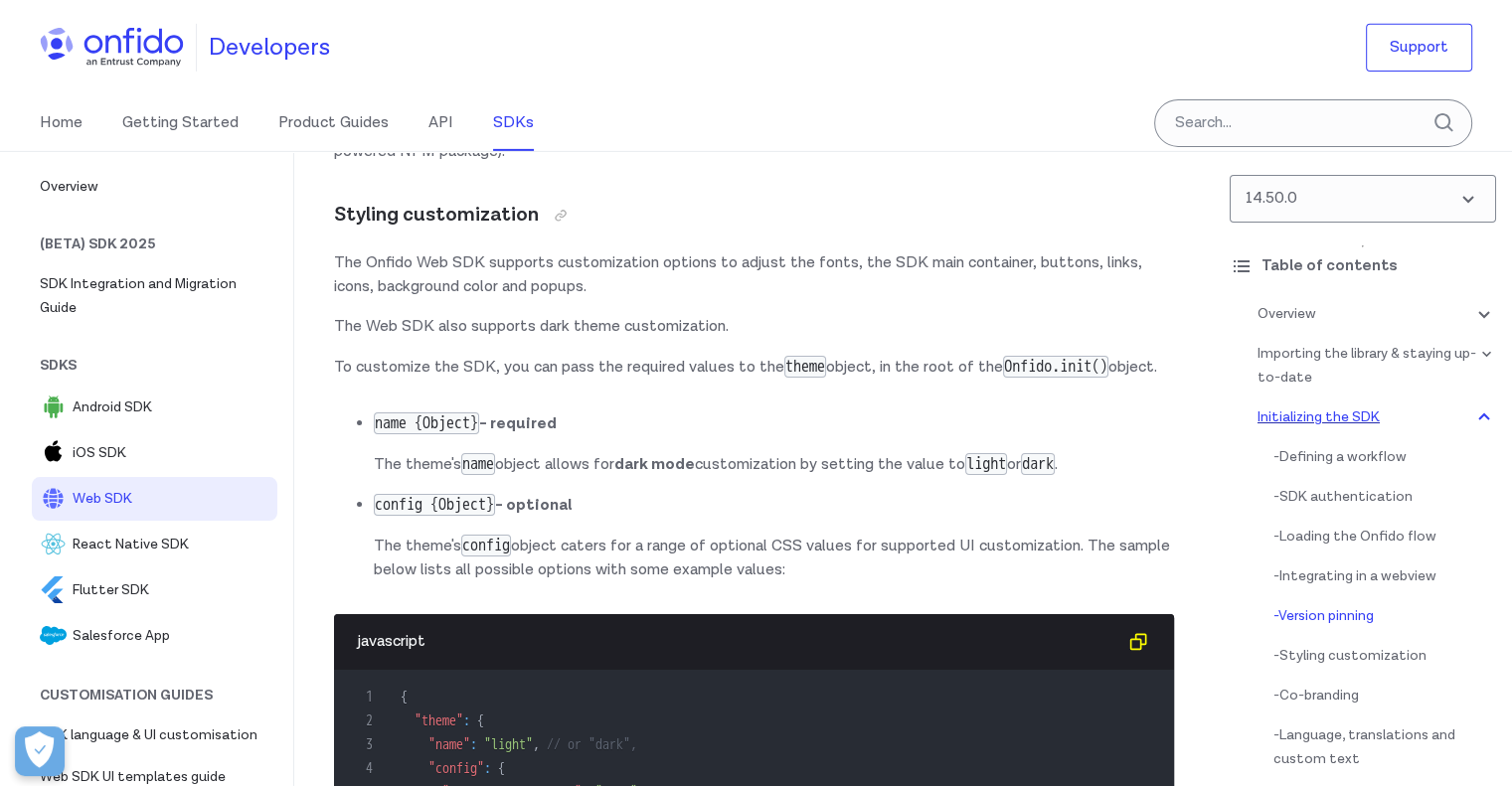 drag, startPoint x: 553, startPoint y: 371, endPoint x: 579, endPoint y: 429, distance: 63.561 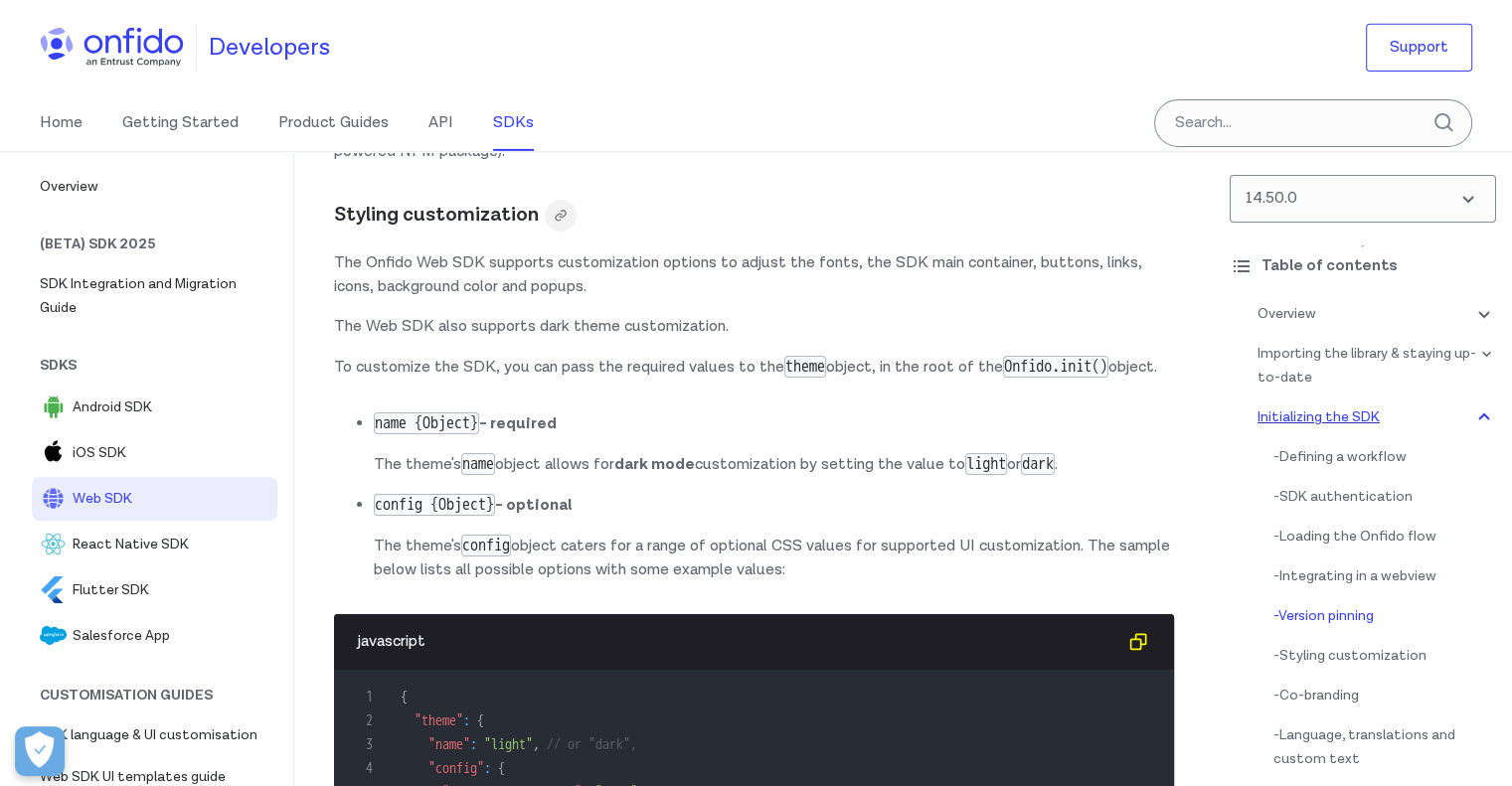 click at bounding box center (561, 216) 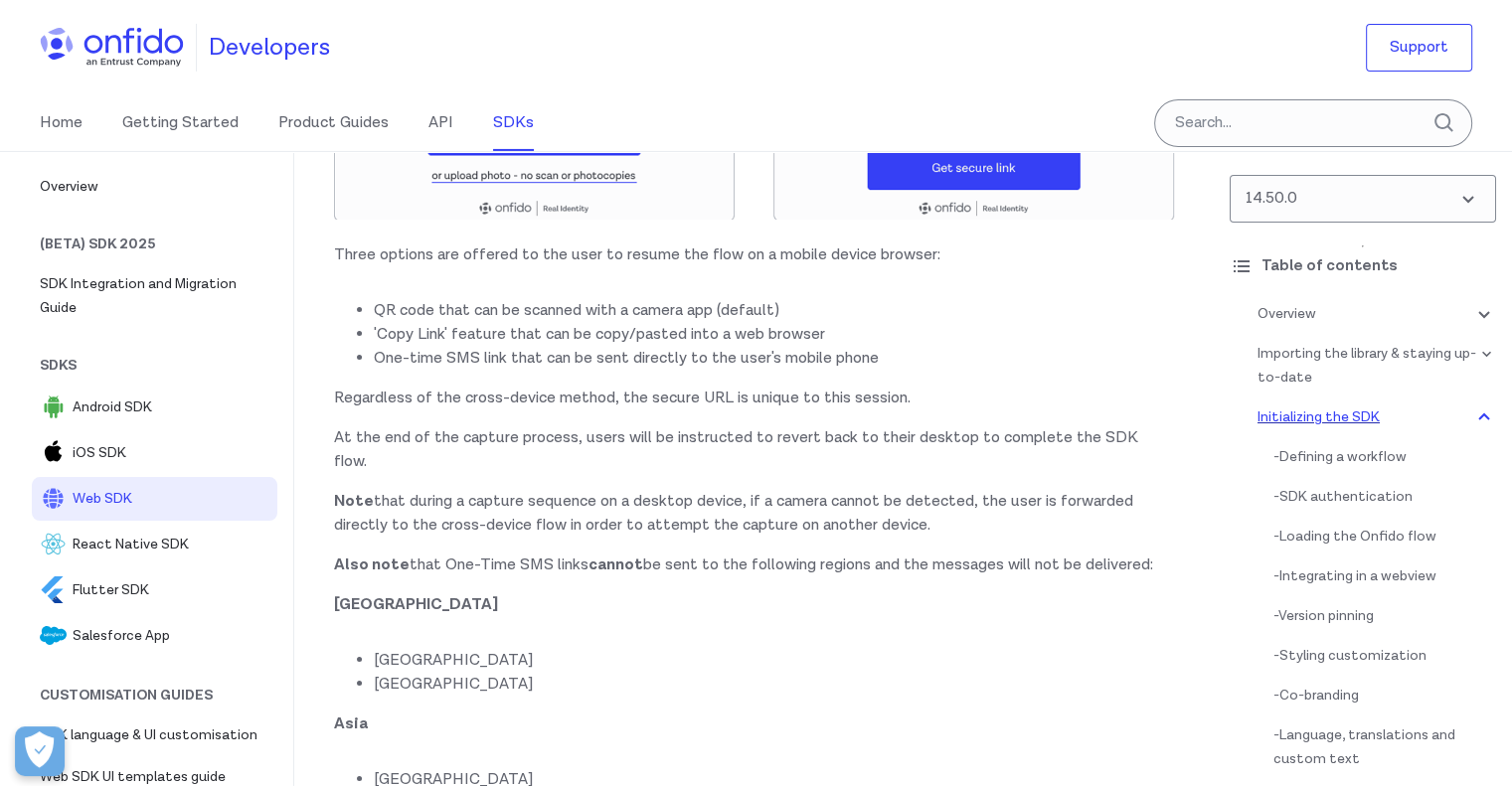 scroll, scrollTop: 14416, scrollLeft: 0, axis: vertical 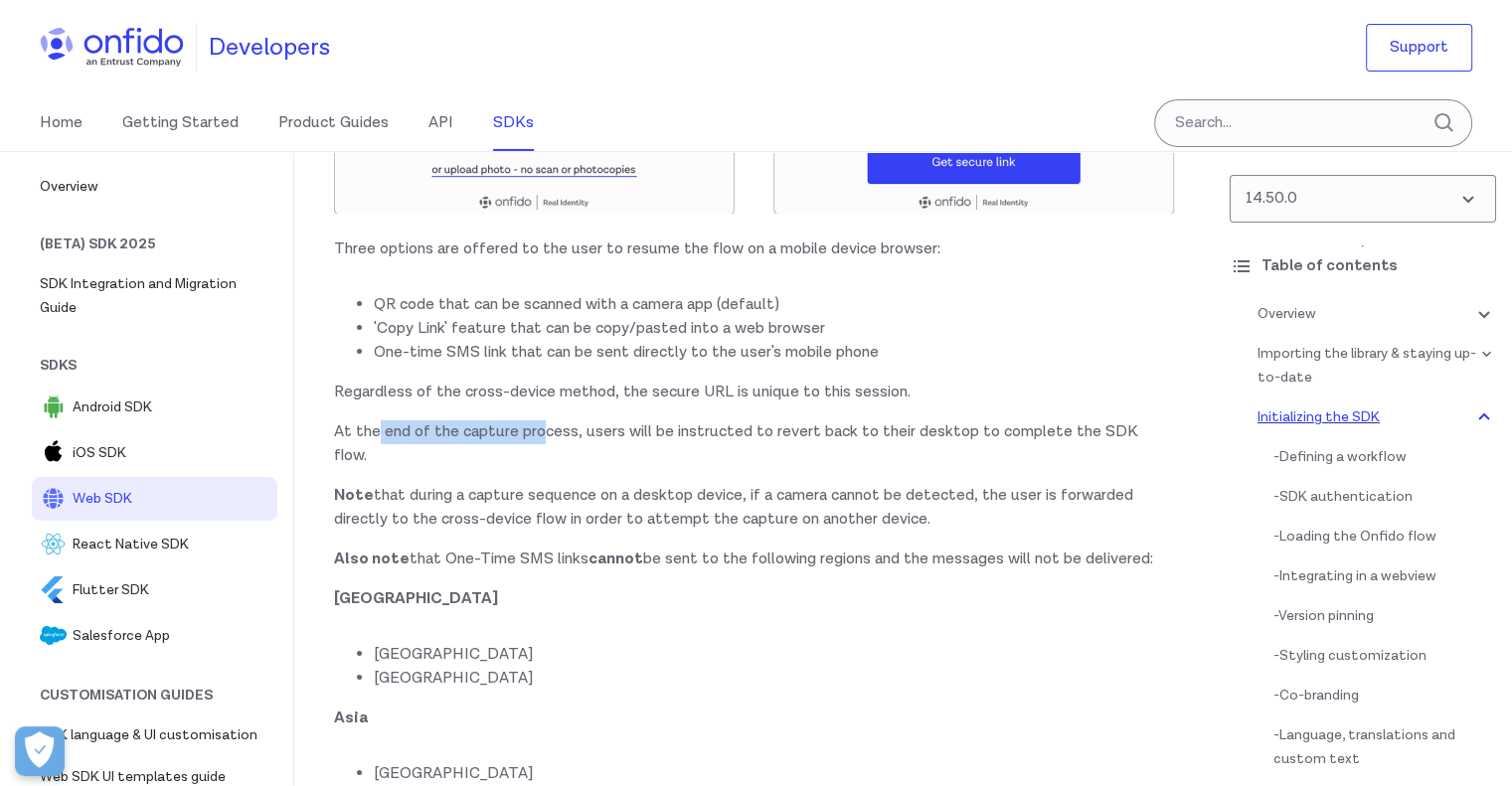 drag, startPoint x: 378, startPoint y: 525, endPoint x: 543, endPoint y: 525, distance: 165 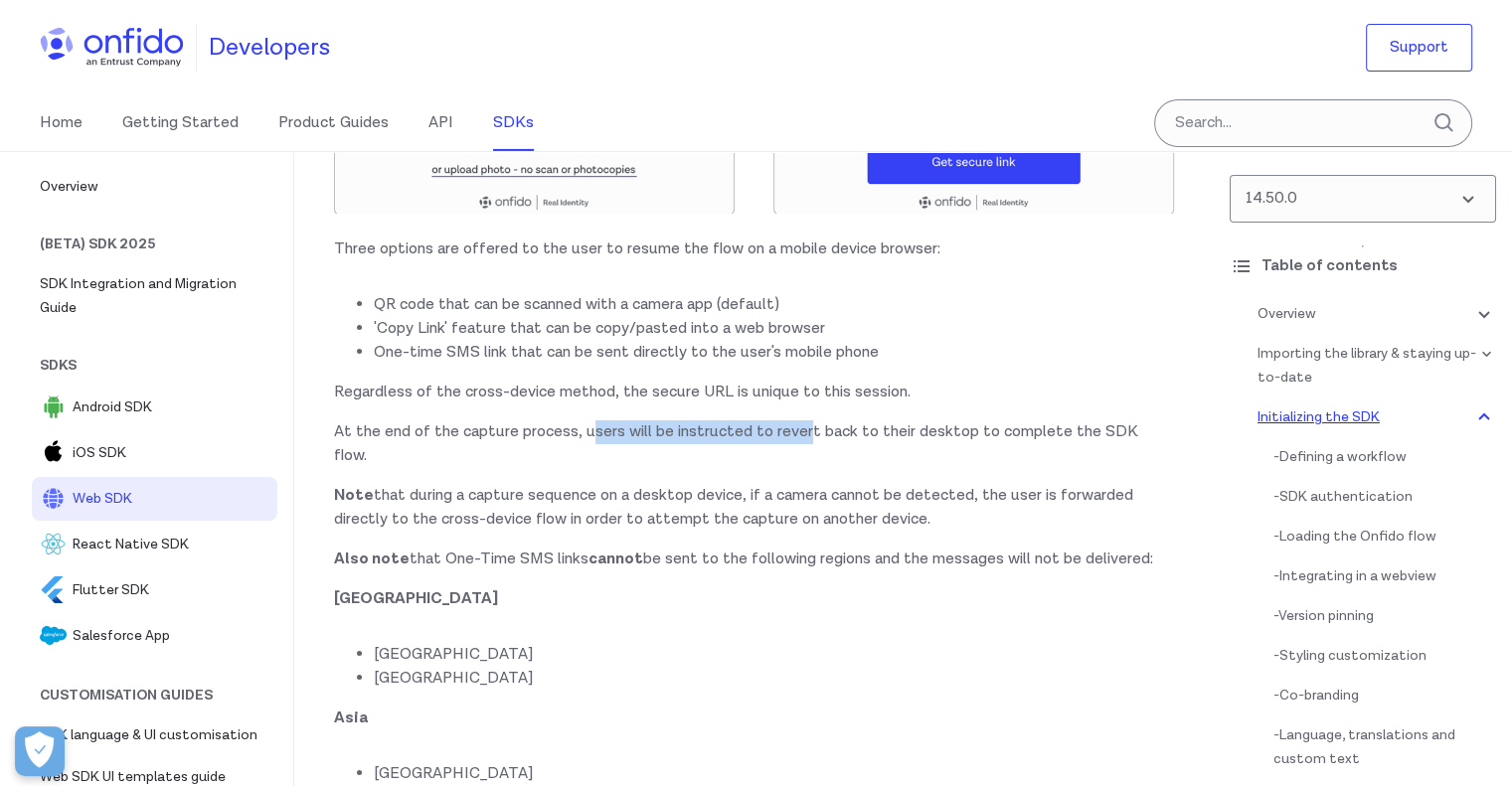 drag, startPoint x: 588, startPoint y: 525, endPoint x: 808, endPoint y: 524, distance: 220.00227 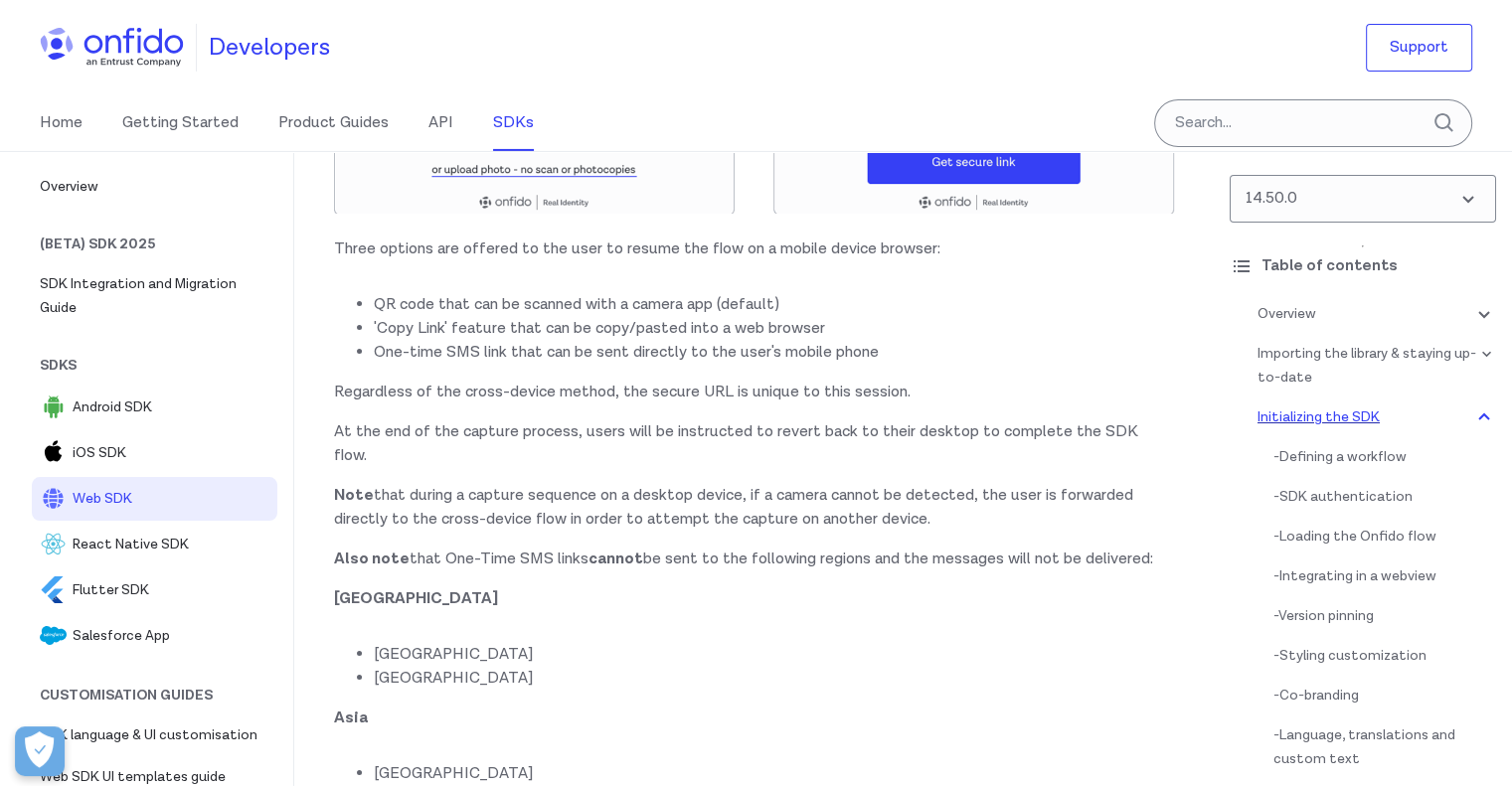 click on "At the end of the capture process, users will be instructed to revert back to their desktop to complete the SDK flow." at bounding box center [754, 444] 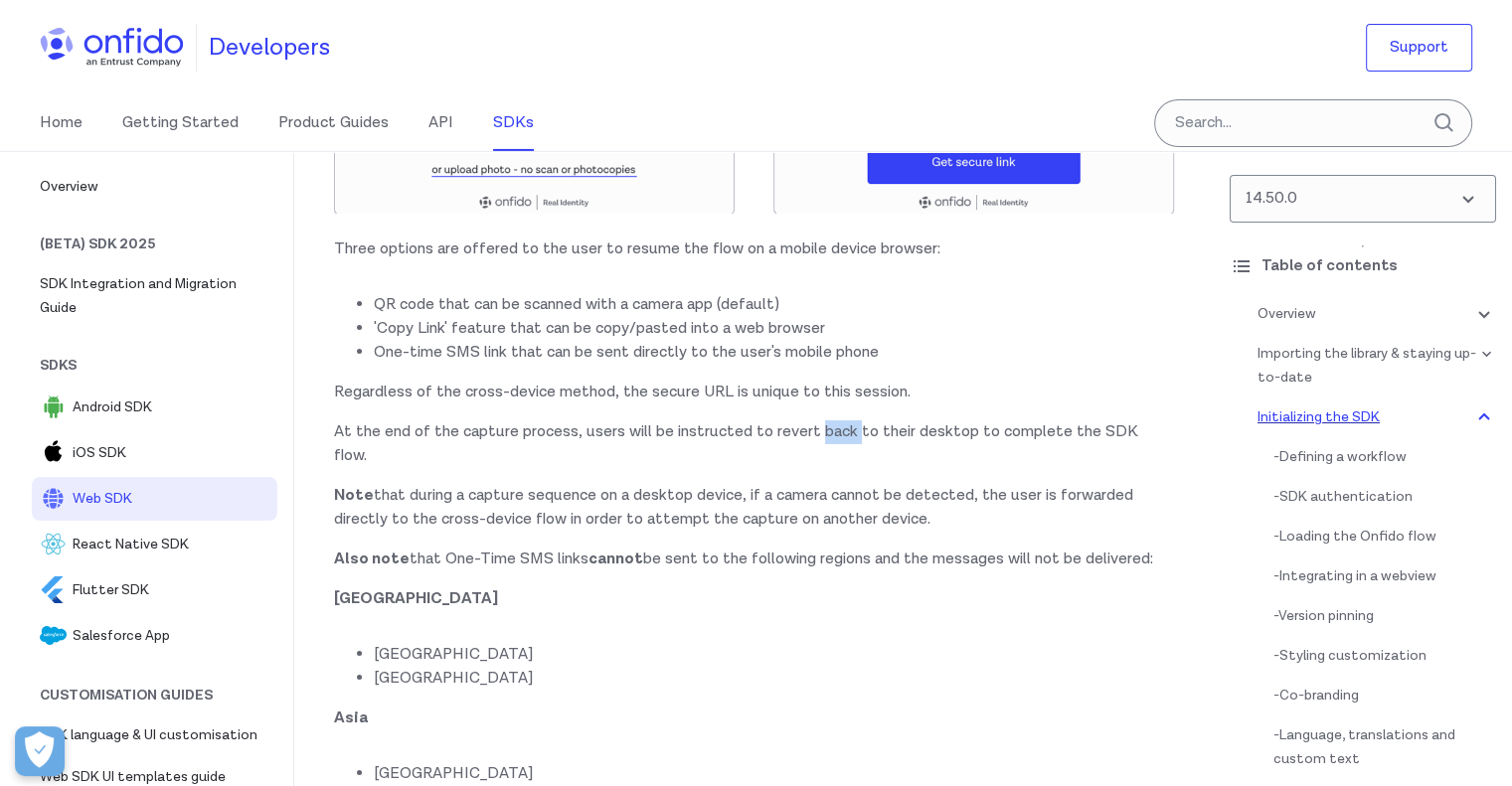 click on "At the end of the capture process, users will be instructed to revert back to their desktop to complete the SDK flow." at bounding box center (754, 444) 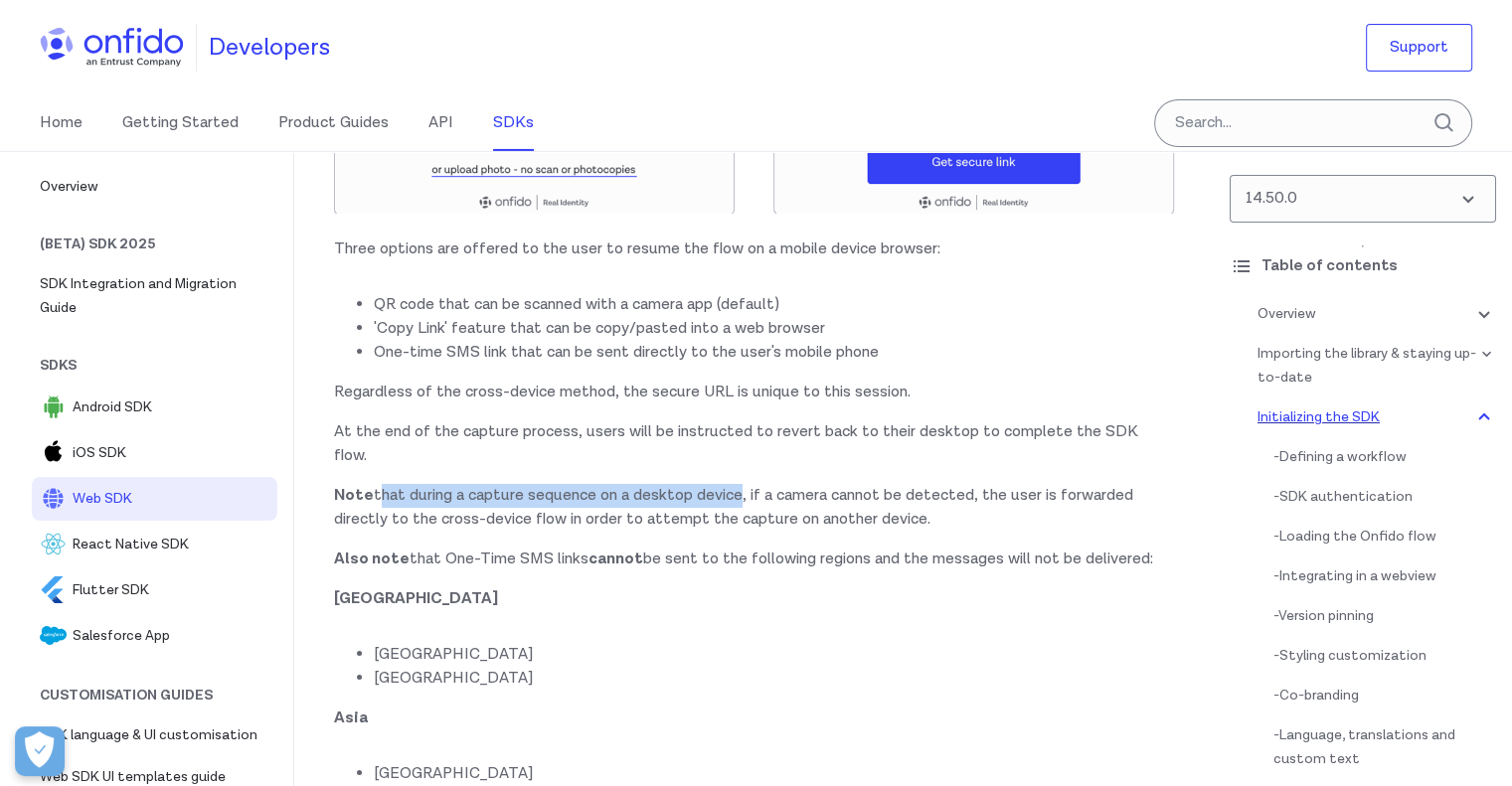 drag, startPoint x: 377, startPoint y: 581, endPoint x: 739, endPoint y: 578, distance: 362.01243 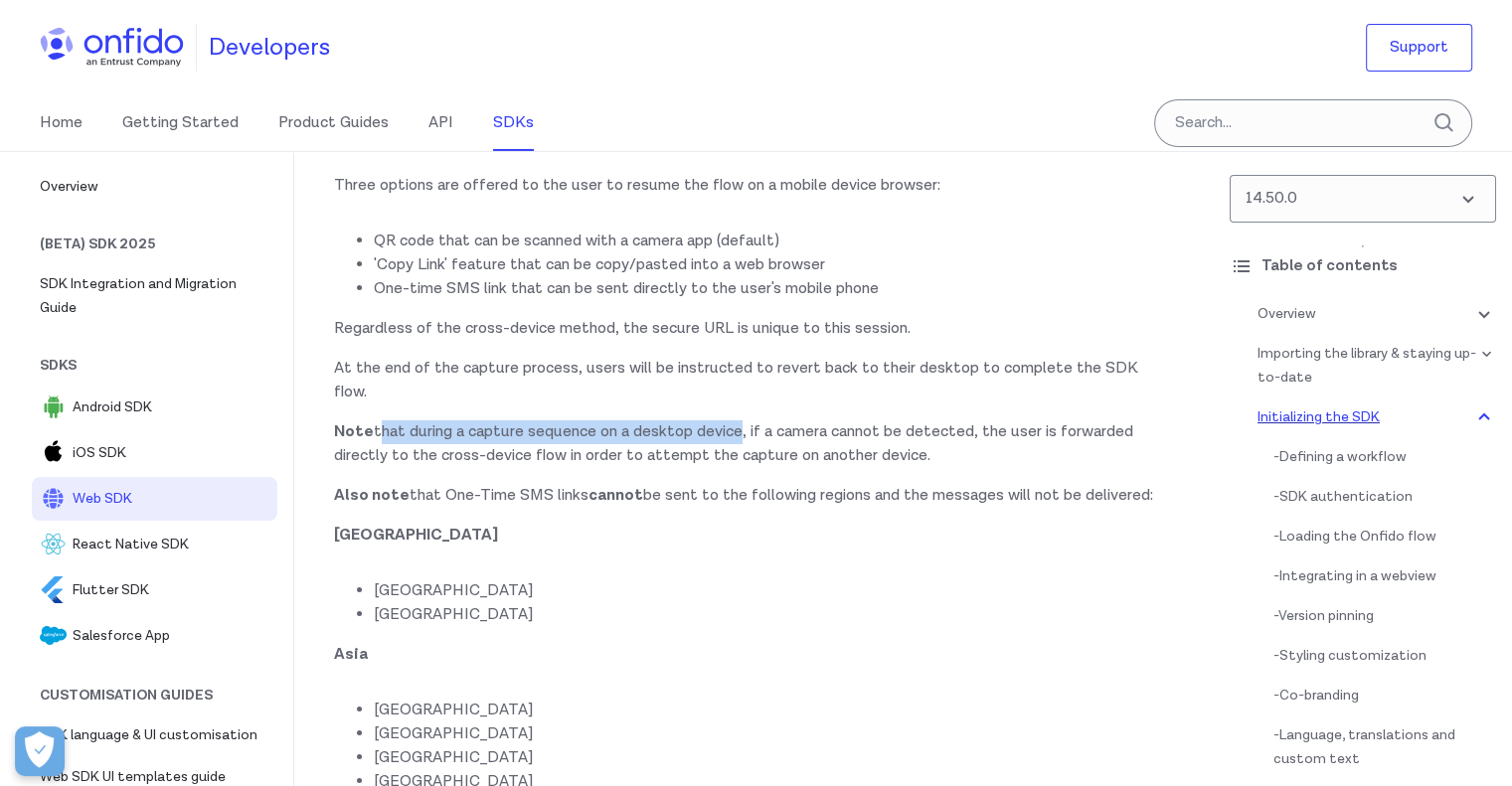 scroll, scrollTop: 14516, scrollLeft: 0, axis: vertical 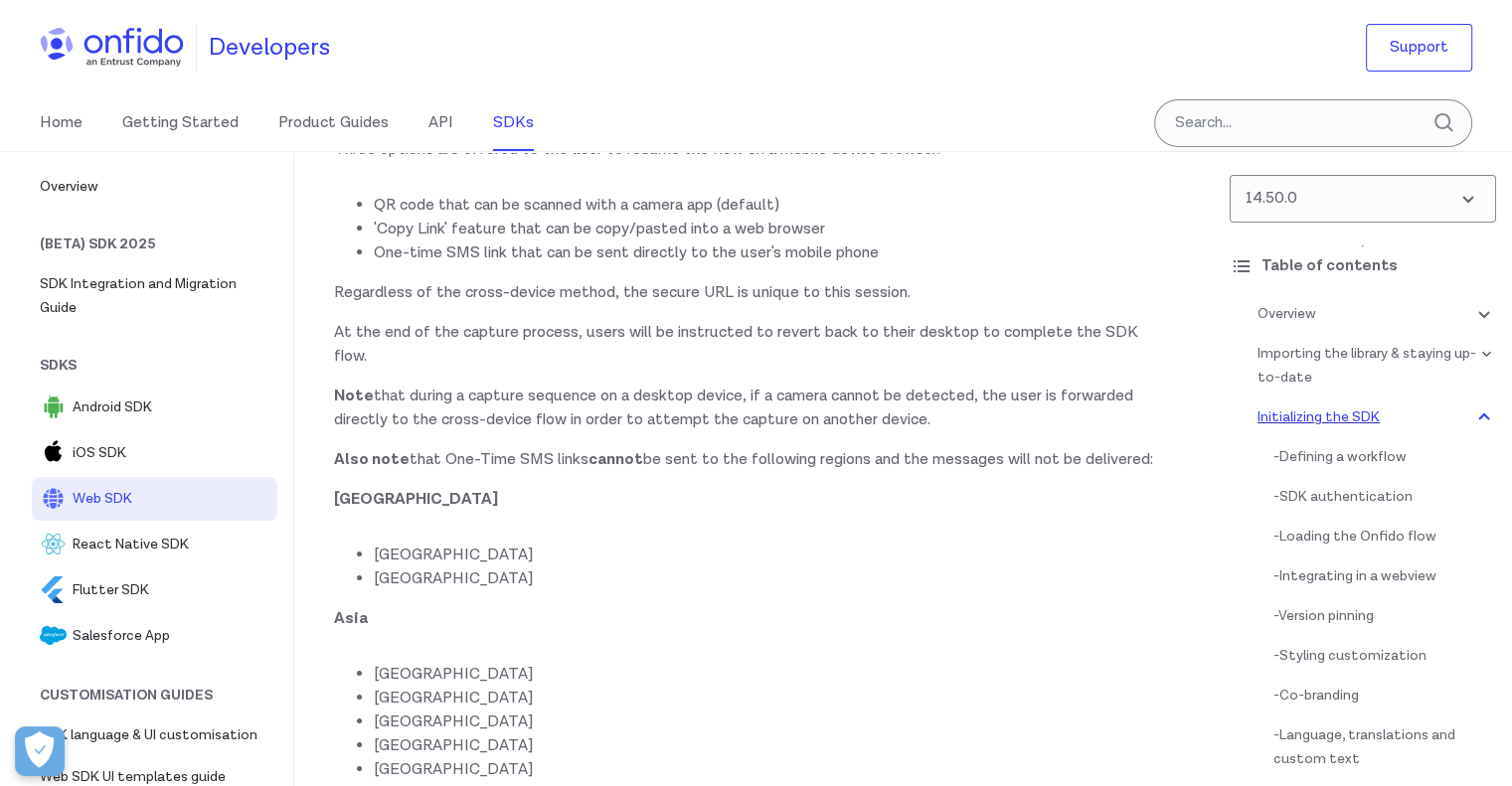 click on "Note  that during a capture sequence on a desktop device, if a camera cannot be detected, the user is forwarded directly to the cross-device flow in order to attempt the capture on another device." at bounding box center (754, 408) 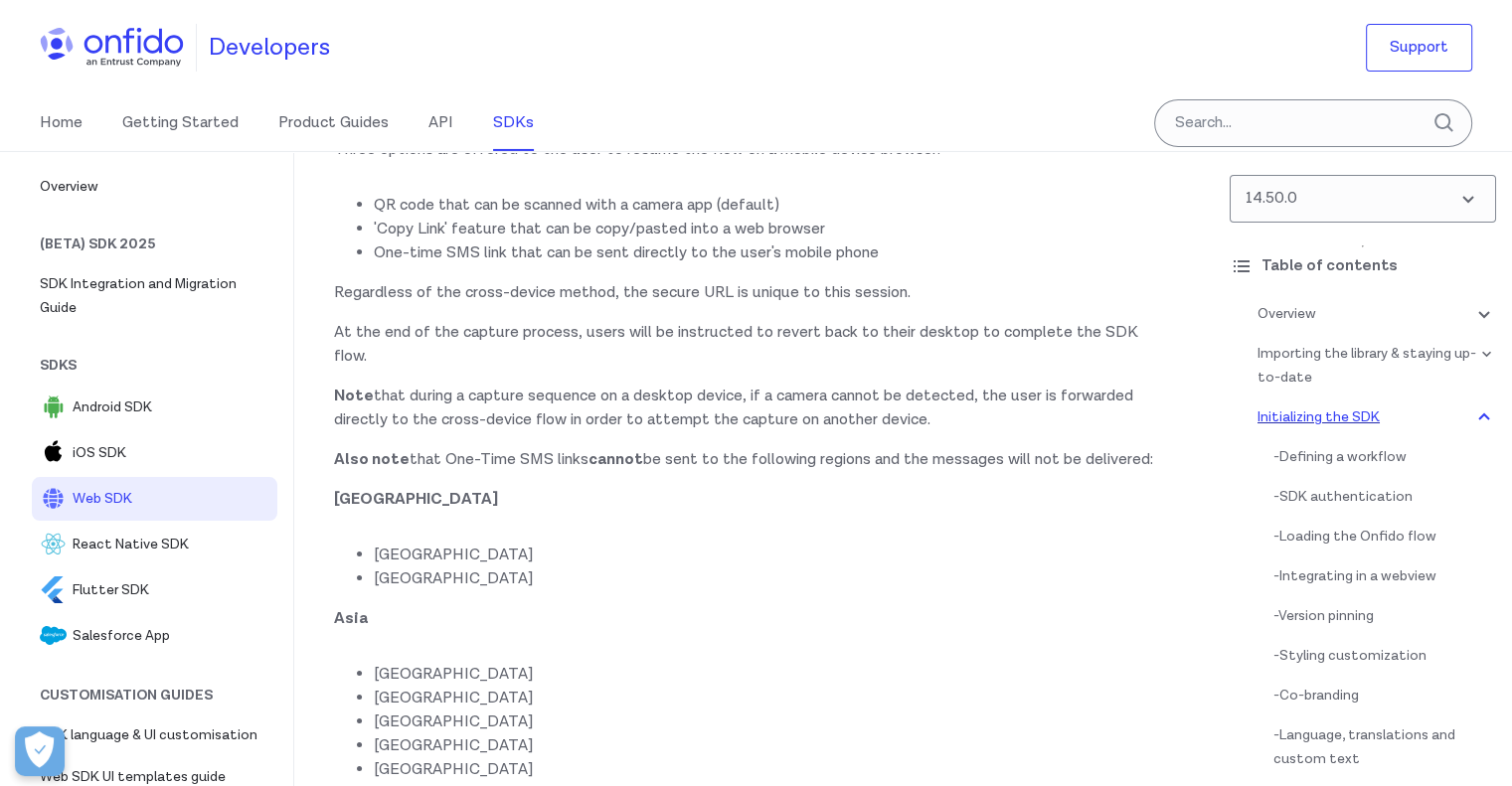 click on "Note  that during a capture sequence on a desktop device, if a camera cannot be detected, the user is forwarded directly to the cross-device flow in order to attempt the capture on another device." at bounding box center (754, 408) 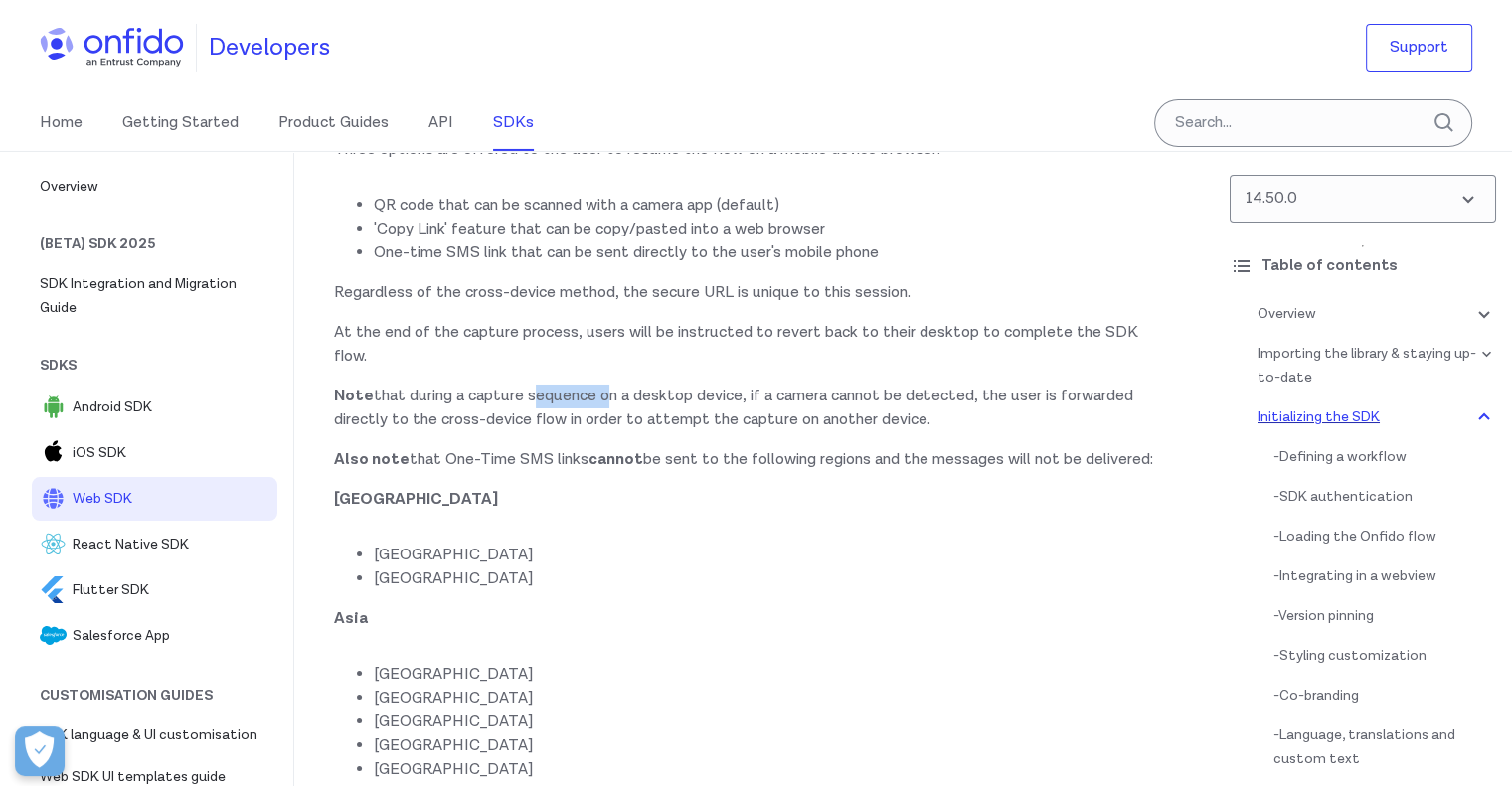 click on "Note  that during a capture sequence on a desktop device, if a camera cannot be detected, the user is forwarded directly to the cross-device flow in order to attempt the capture on another device." at bounding box center (754, 408) 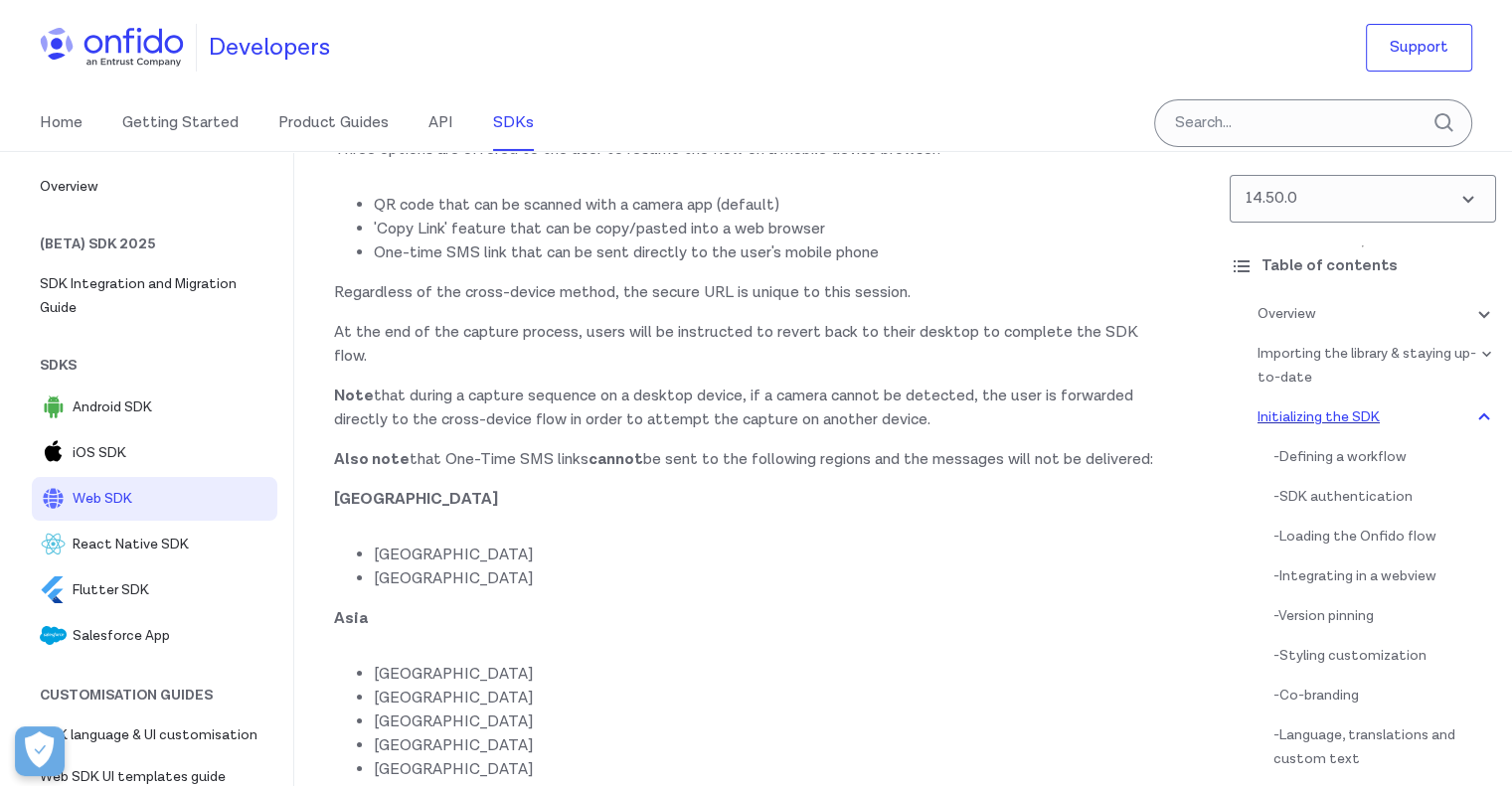 click on "Note  that during a capture sequence on a desktop device, if a camera cannot be detected, the user is forwarded directly to the cross-device flow in order to attempt the capture on another device." at bounding box center [754, 408] 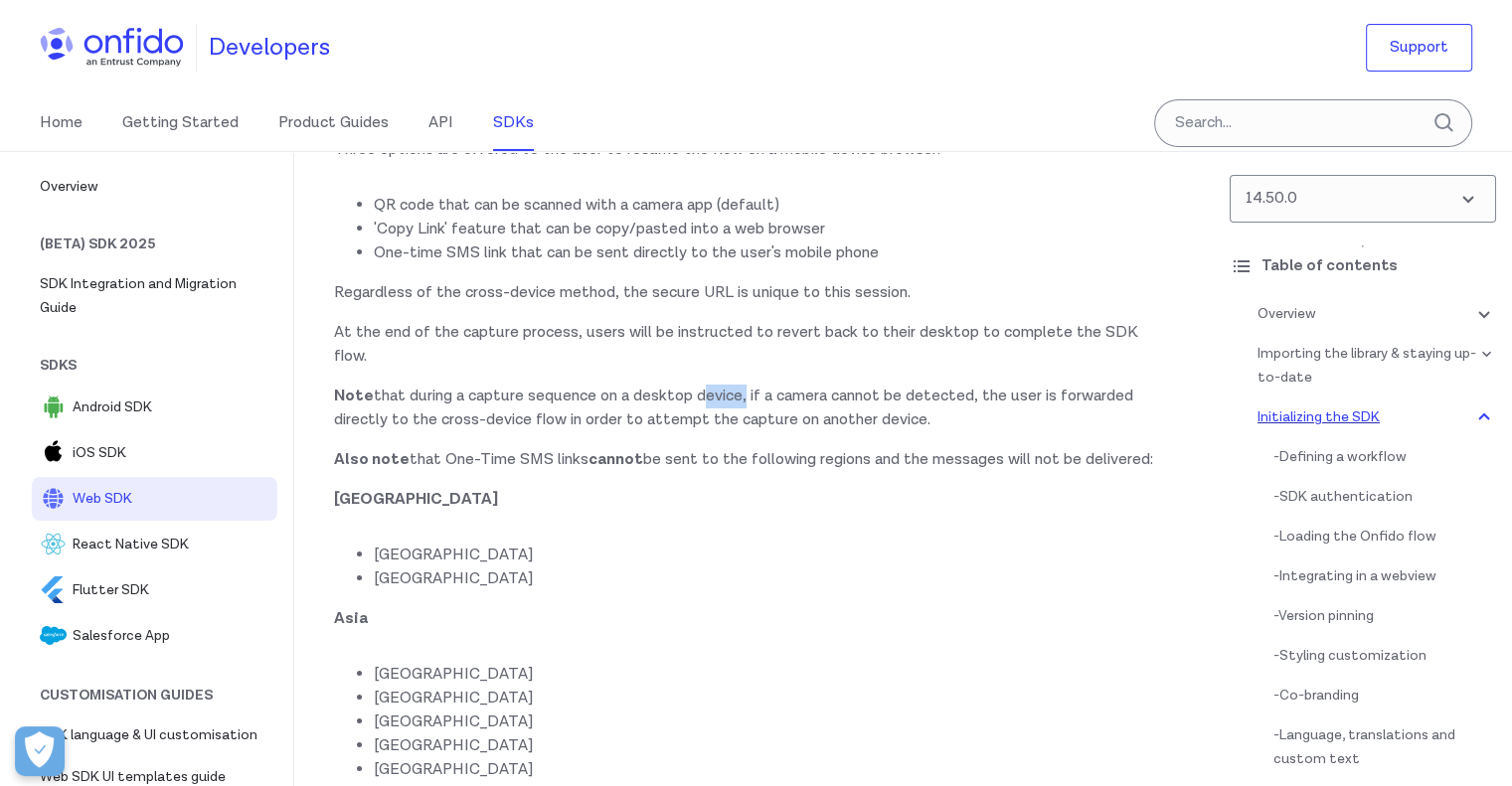 click on "Note  that during a capture sequence on a desktop device, if a camera cannot be detected, the user is forwarded directly to the cross-device flow in order to attempt the capture on another device." at bounding box center [754, 408] 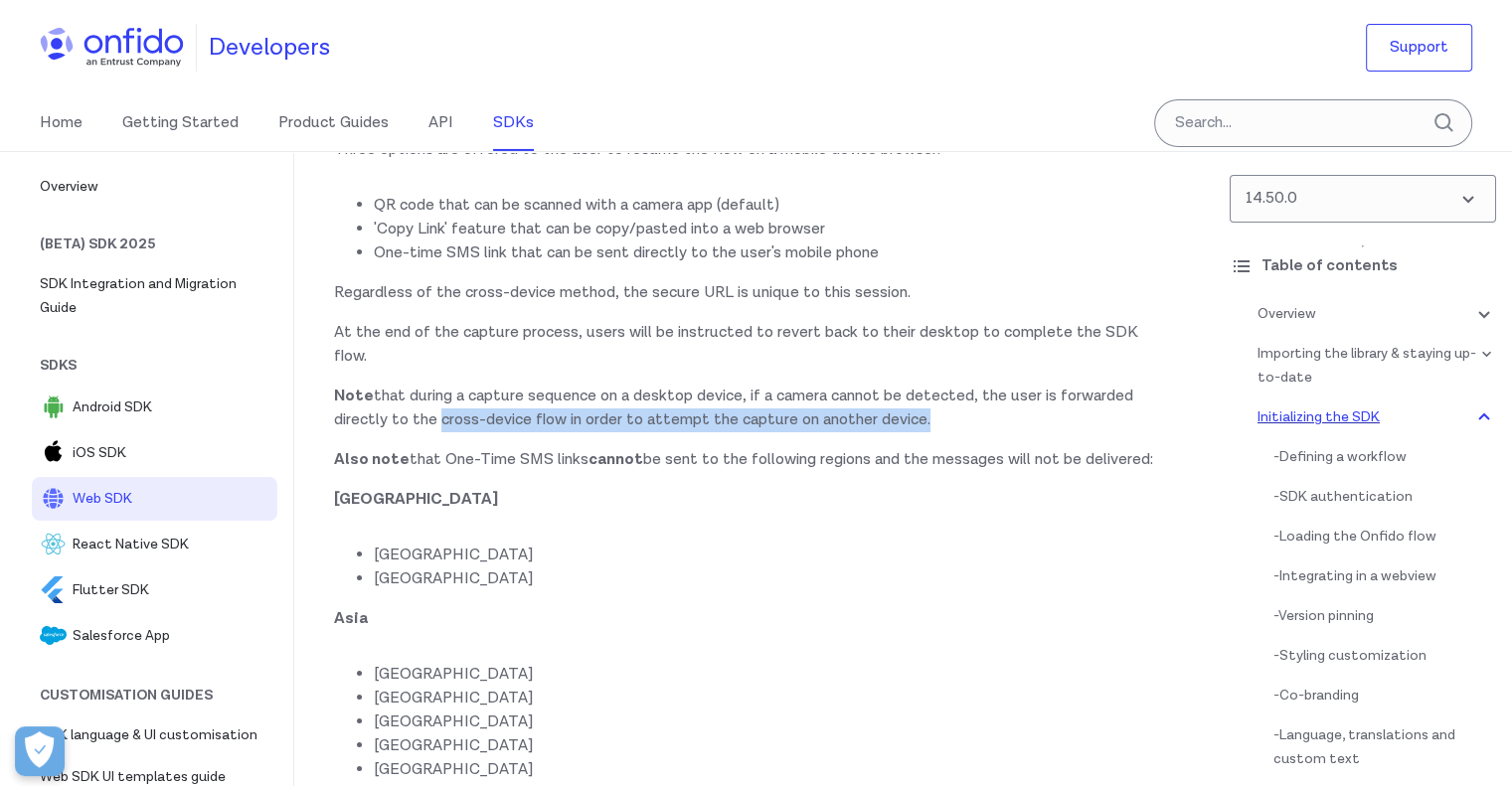 drag, startPoint x: 431, startPoint y: 511, endPoint x: 926, endPoint y: 512, distance: 495.001 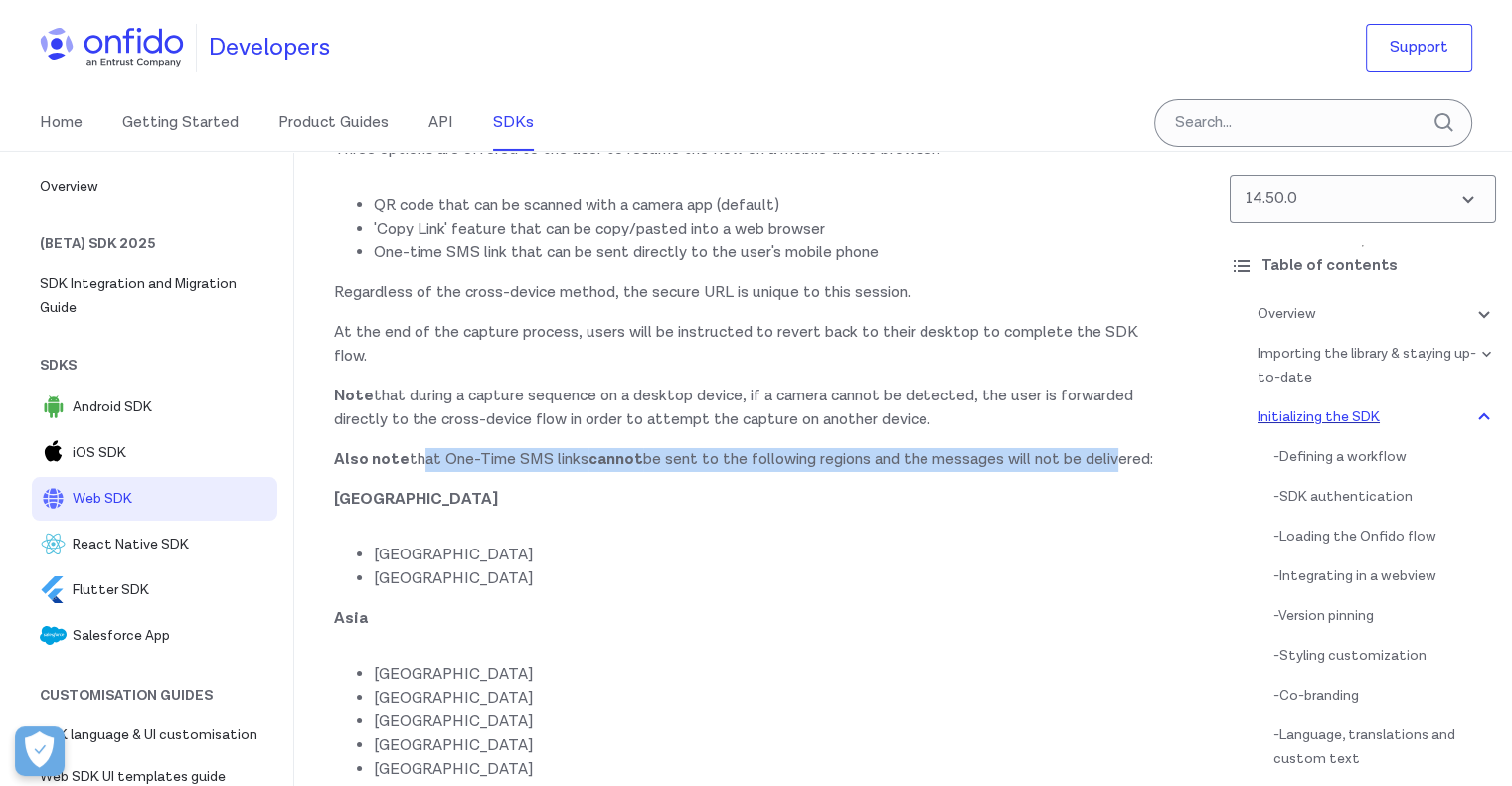 drag, startPoint x: 415, startPoint y: 550, endPoint x: 1114, endPoint y: 546, distance: 699.01144 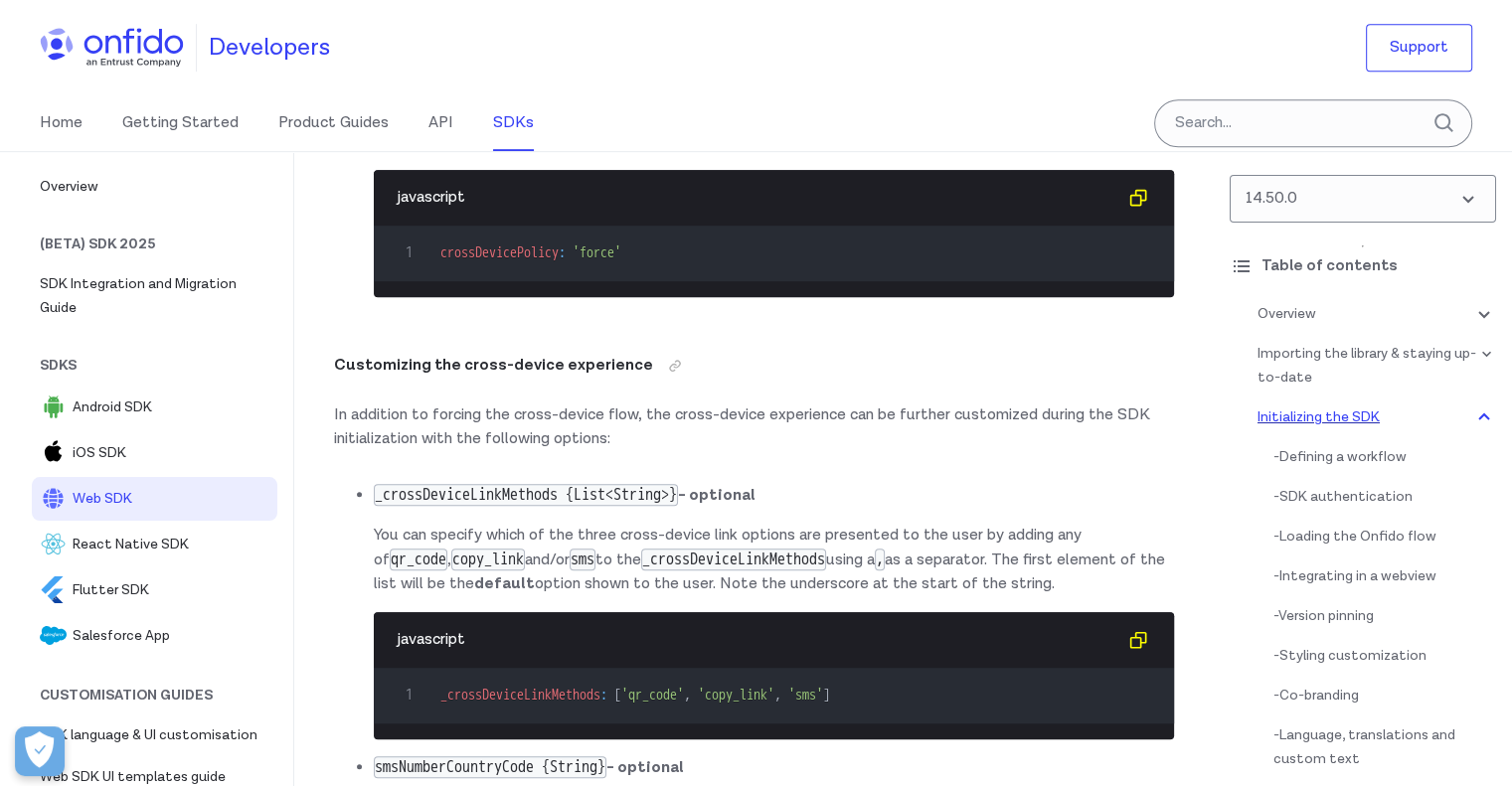 scroll, scrollTop: 16304, scrollLeft: 0, axis: vertical 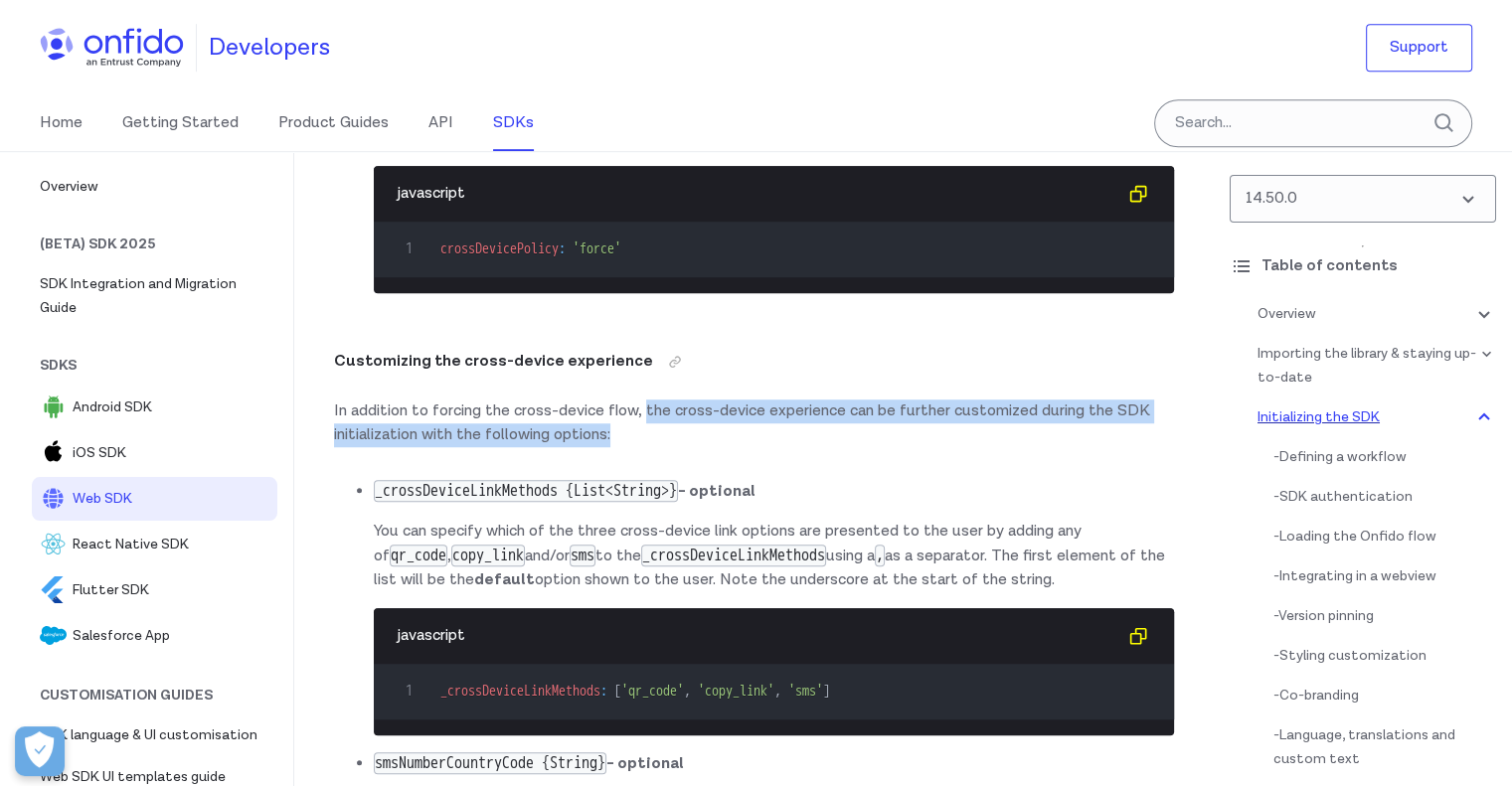 drag, startPoint x: 658, startPoint y: 508, endPoint x: 661, endPoint y: 528, distance: 20.22375 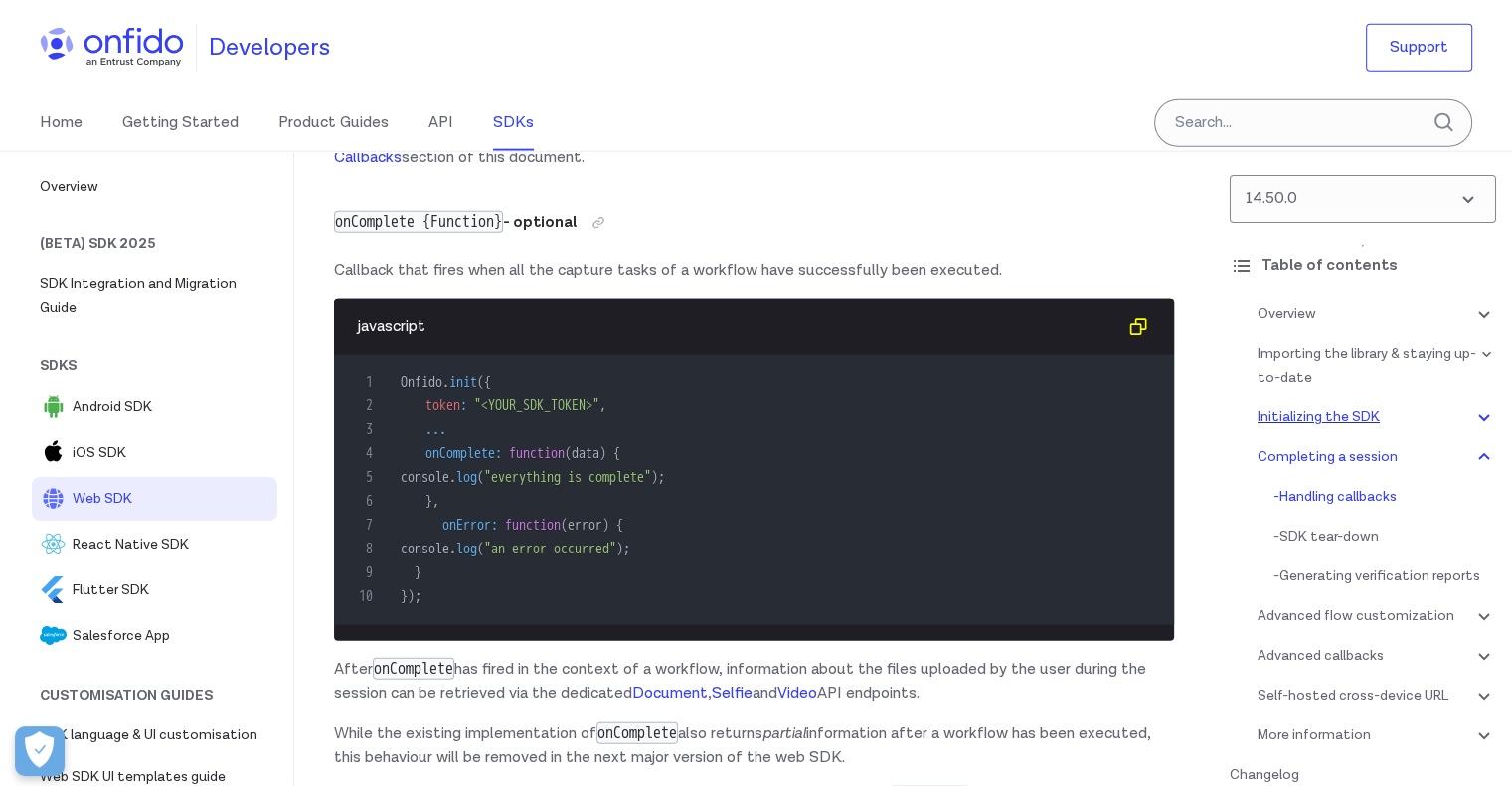 scroll, scrollTop: 20080, scrollLeft: 0, axis: vertical 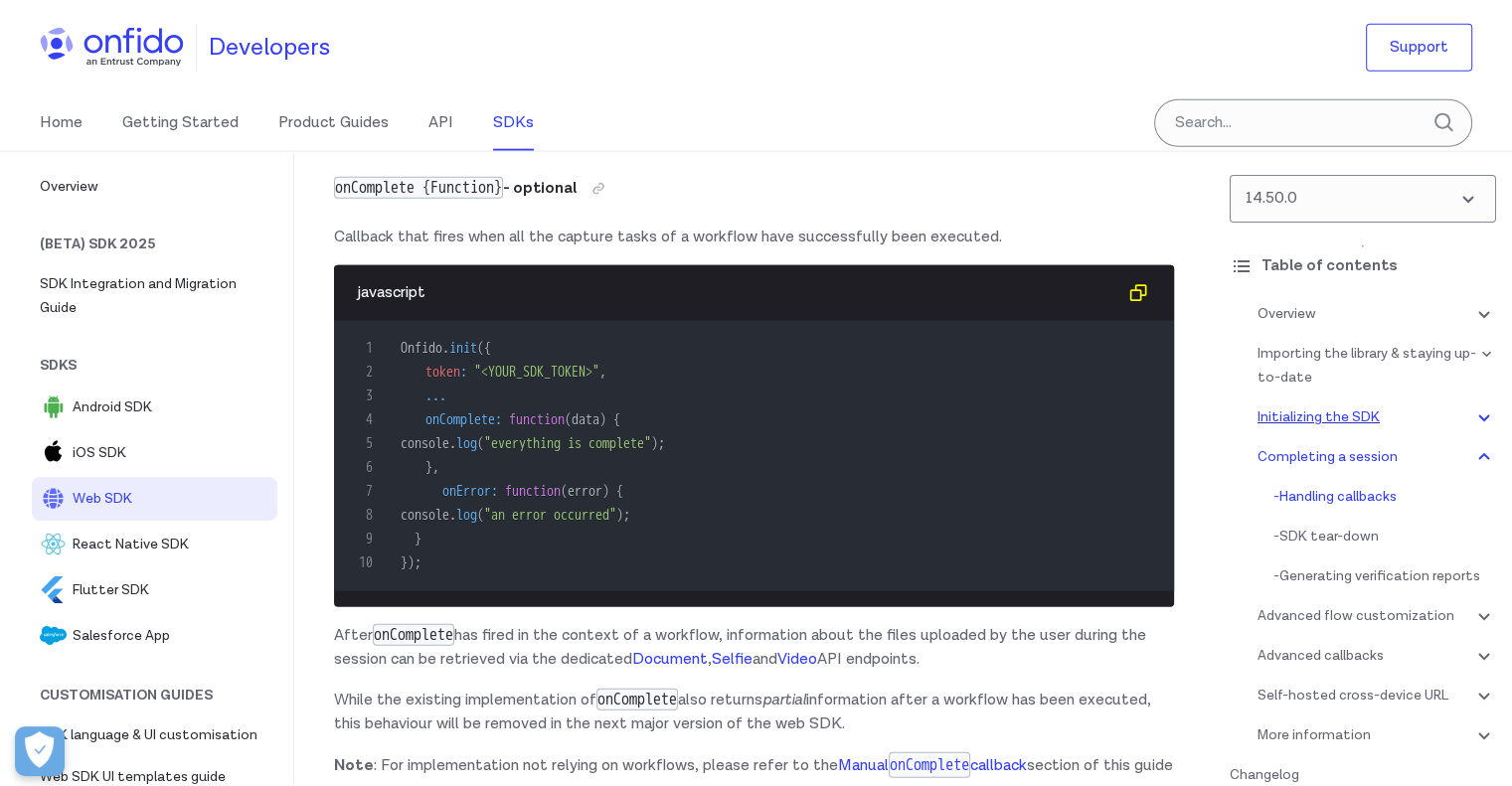 click 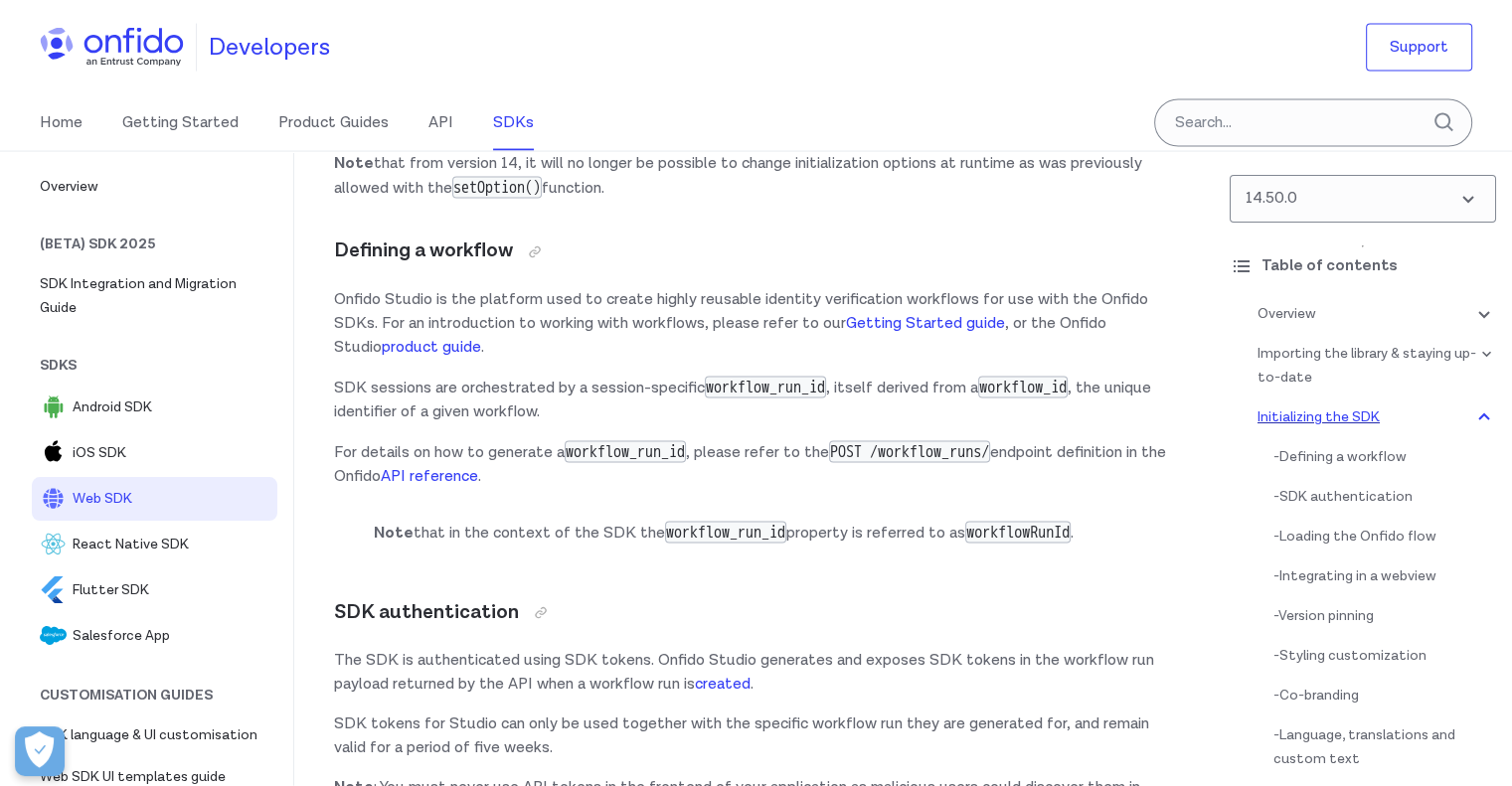 scroll, scrollTop: 4236, scrollLeft: 0, axis: vertical 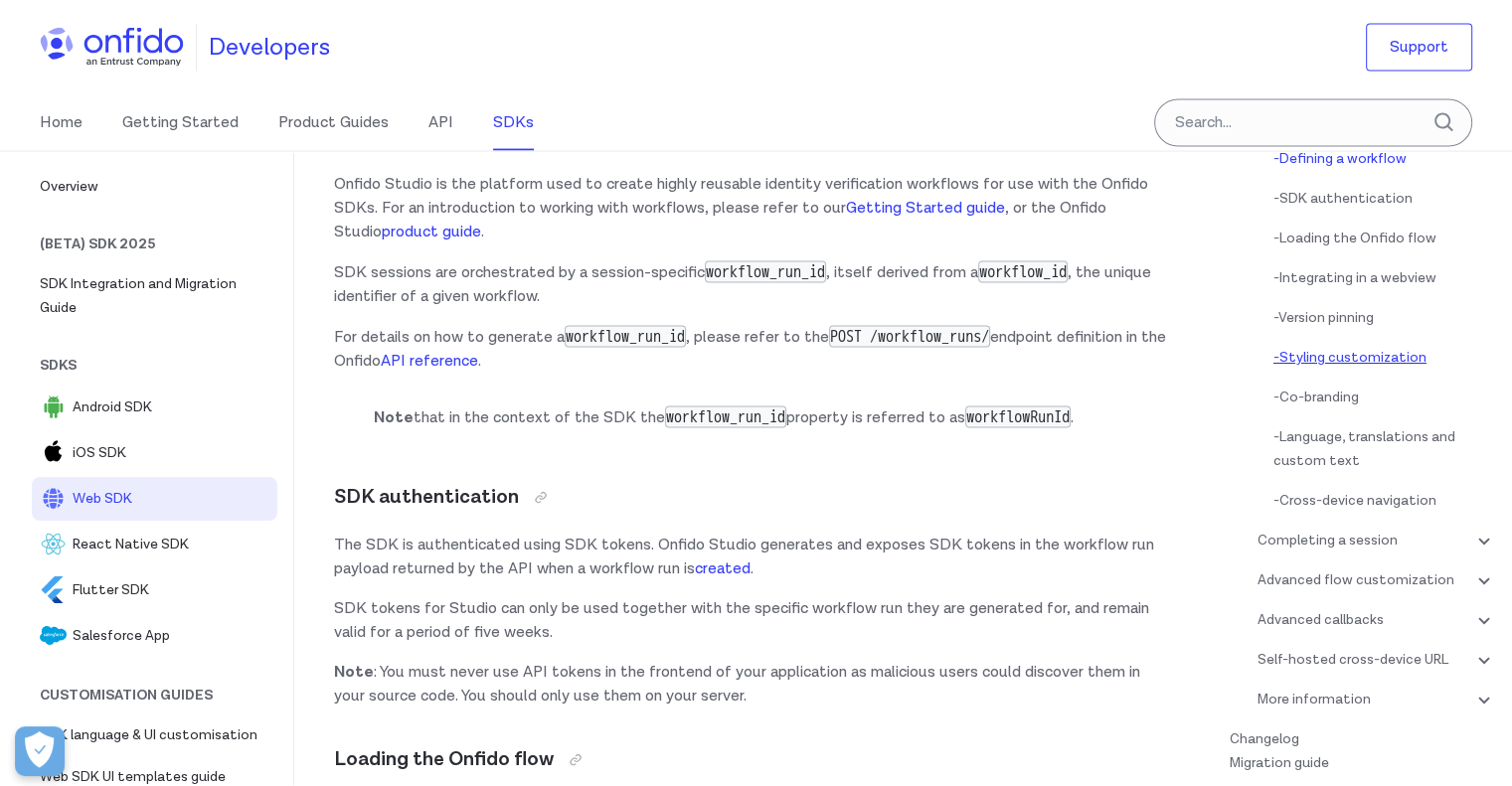 click on "-  Styling customization" at bounding box center (1385, 358) 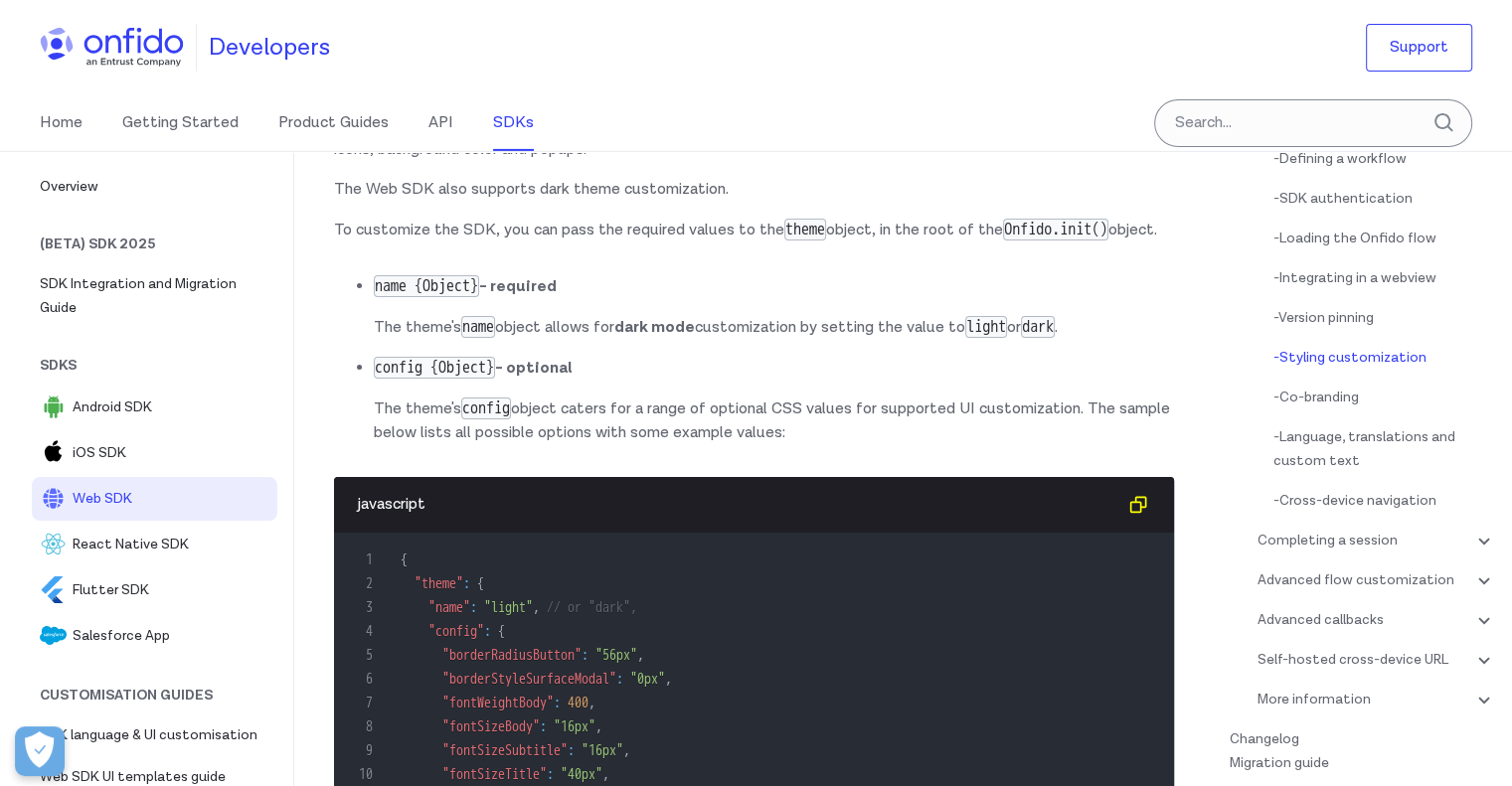 drag, startPoint x: 331, startPoint y: 233, endPoint x: 530, endPoint y: 215, distance: 199.81241 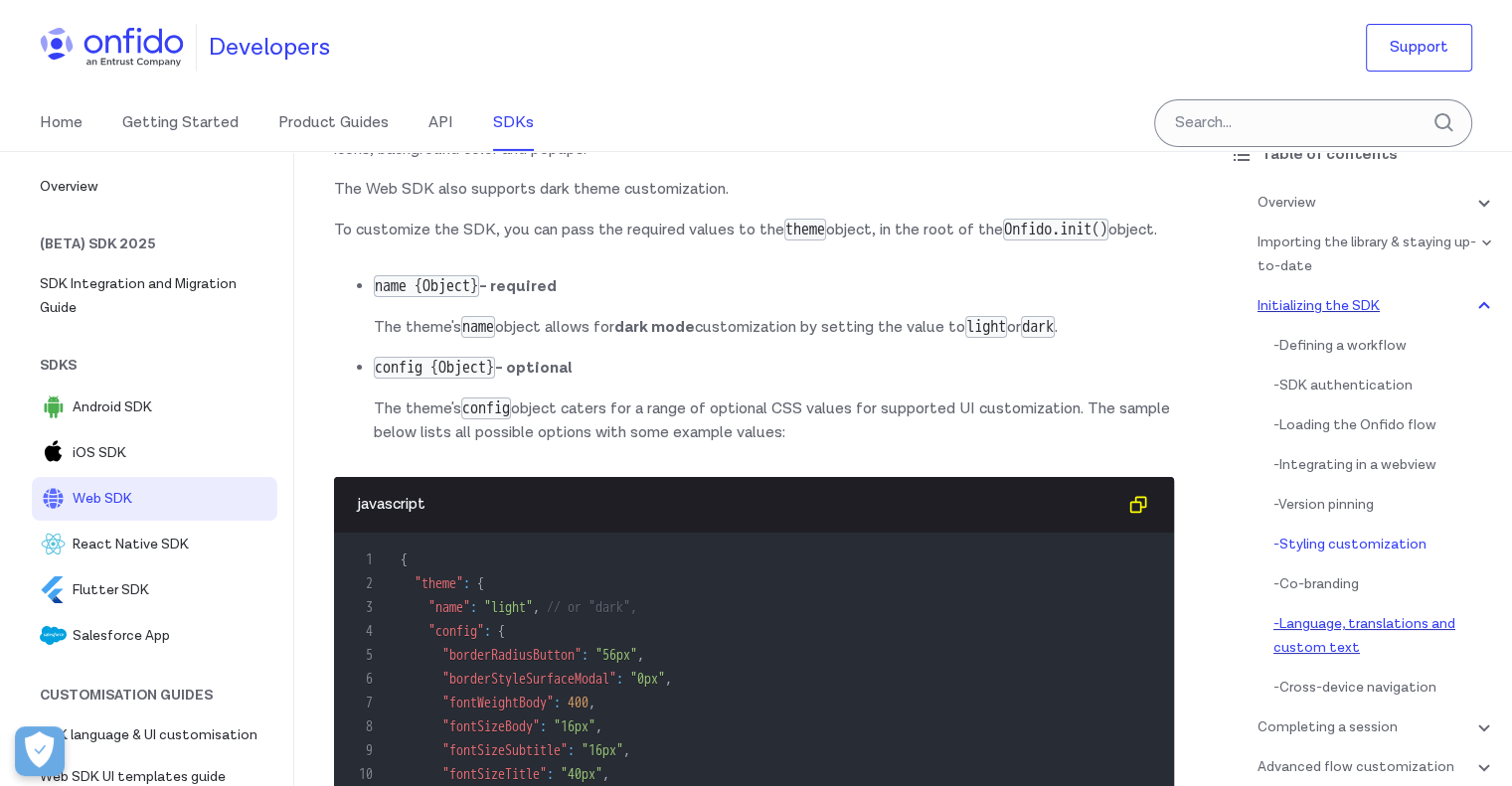 scroll, scrollTop: 99, scrollLeft: 0, axis: vertical 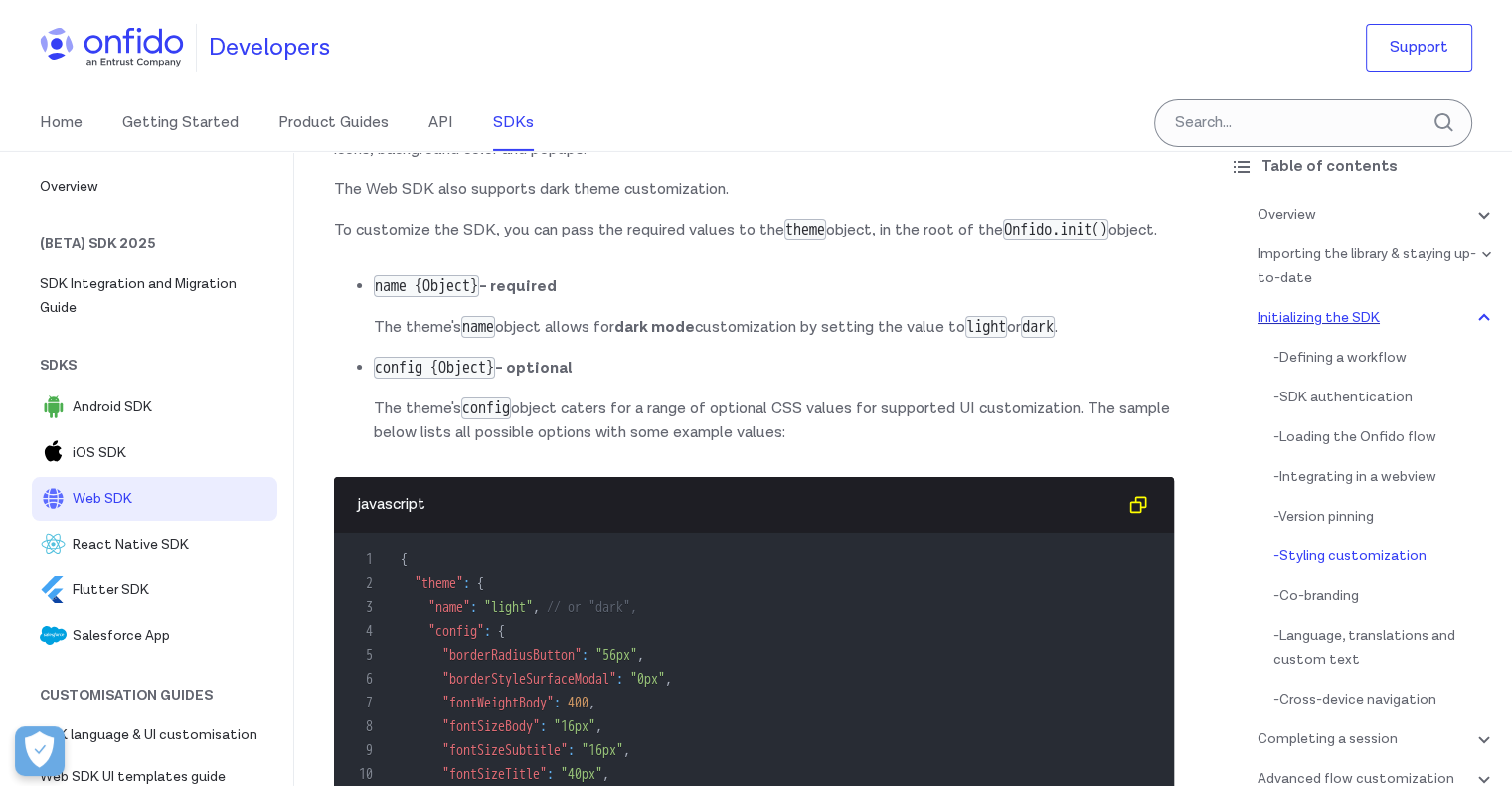 click on "Initializing the SDK" at bounding box center (1377, 318) 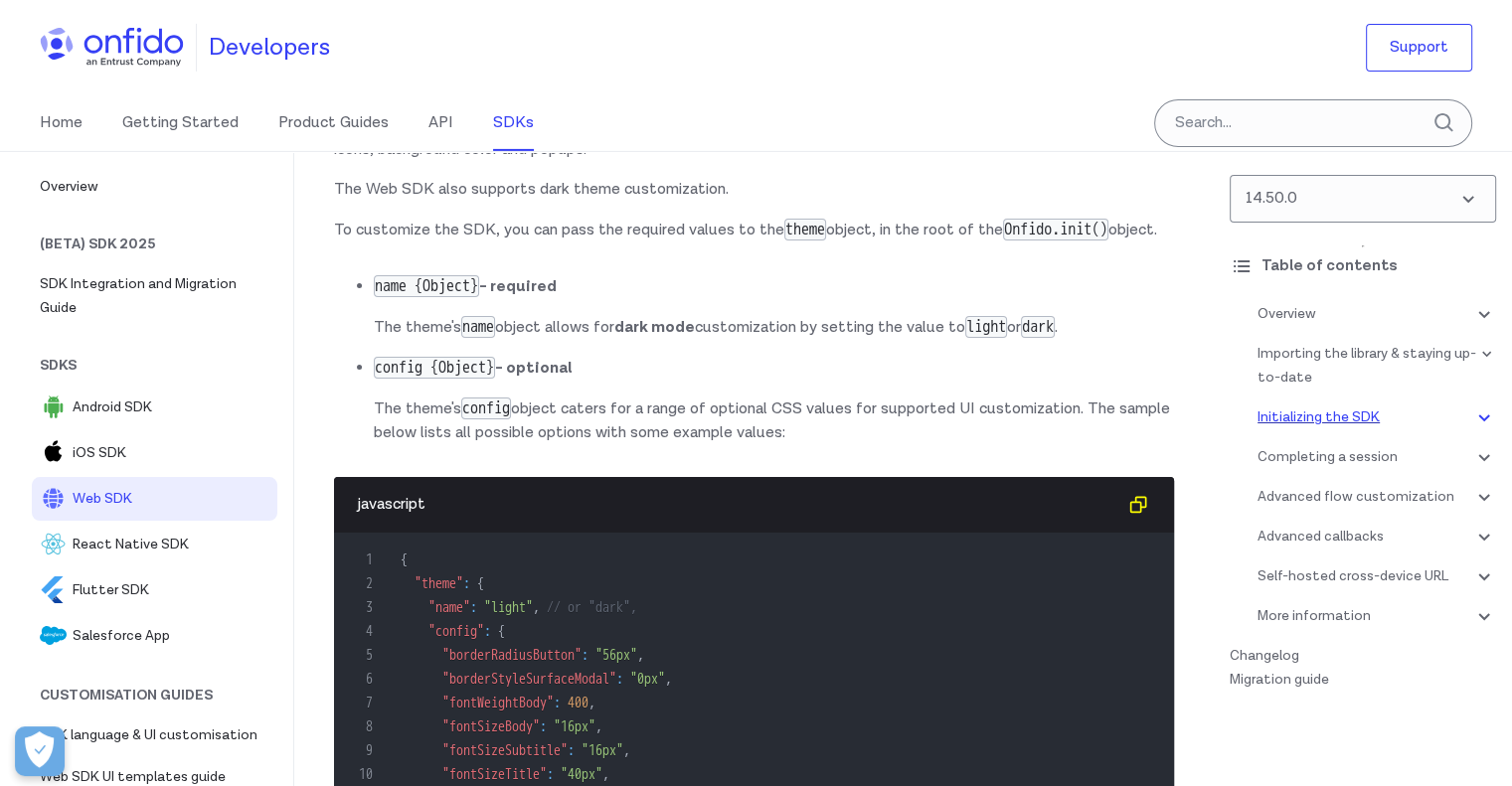 scroll, scrollTop: 3938, scrollLeft: 0, axis: vertical 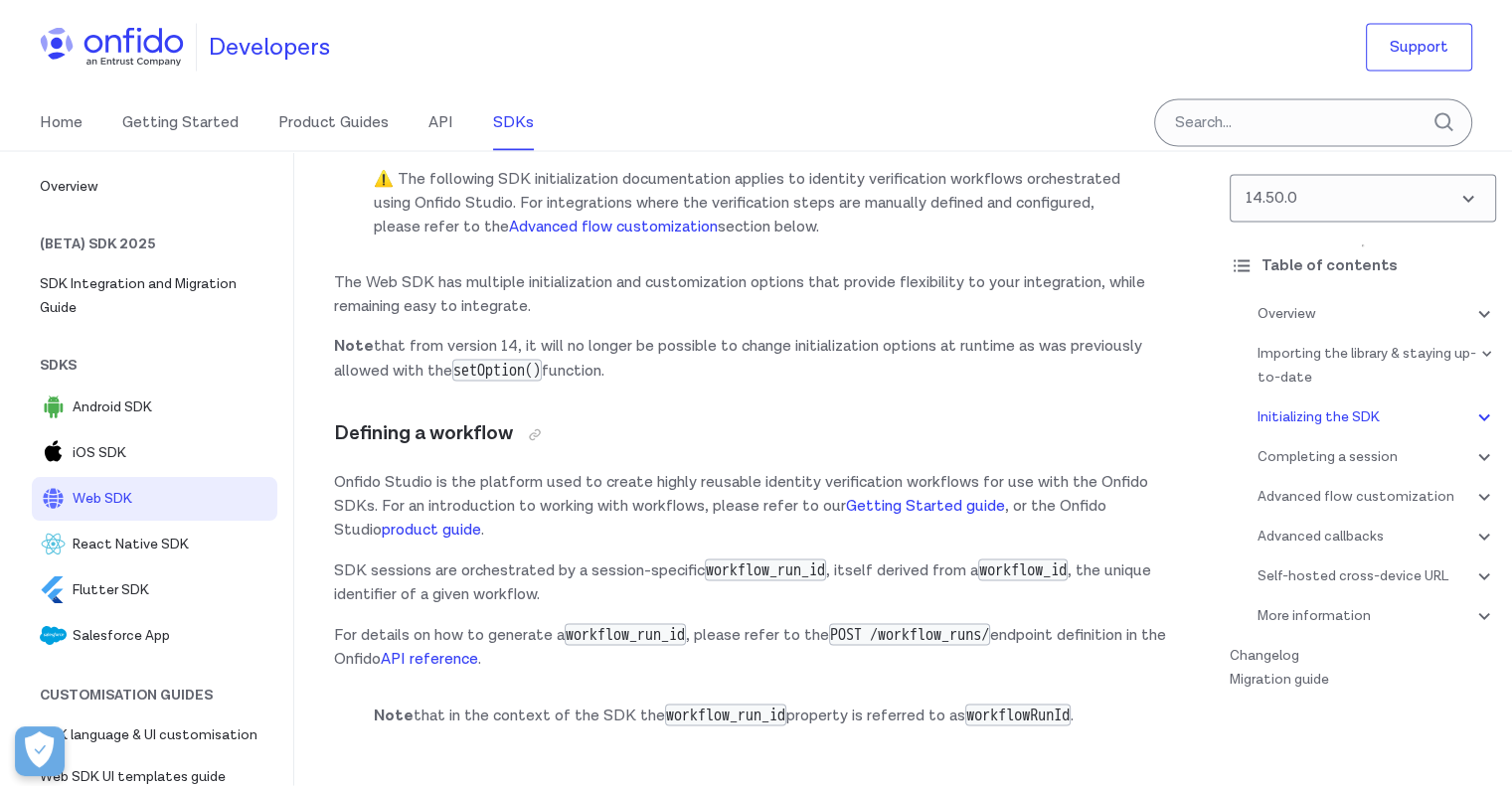 click at bounding box center (570, 116) 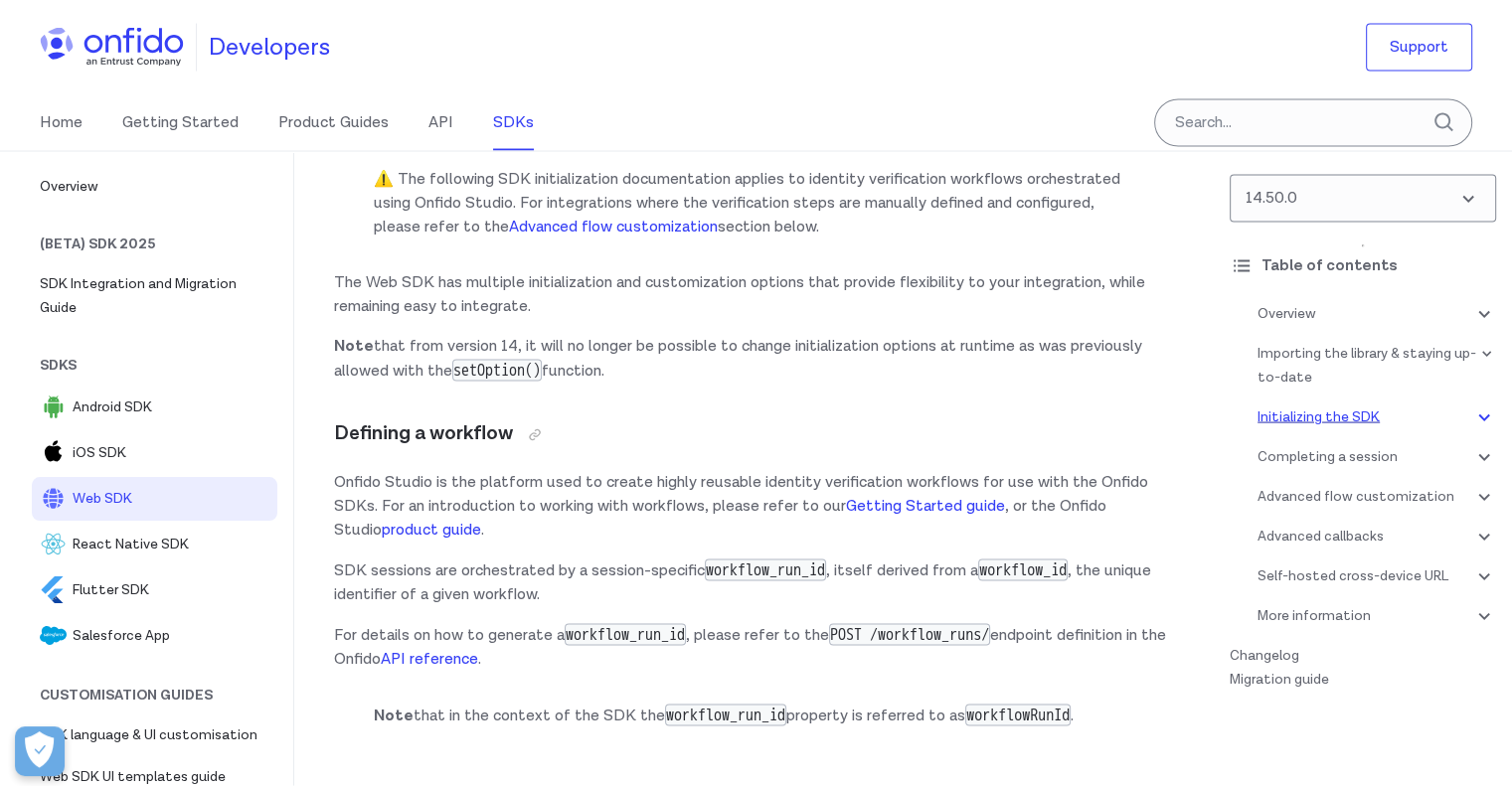 click 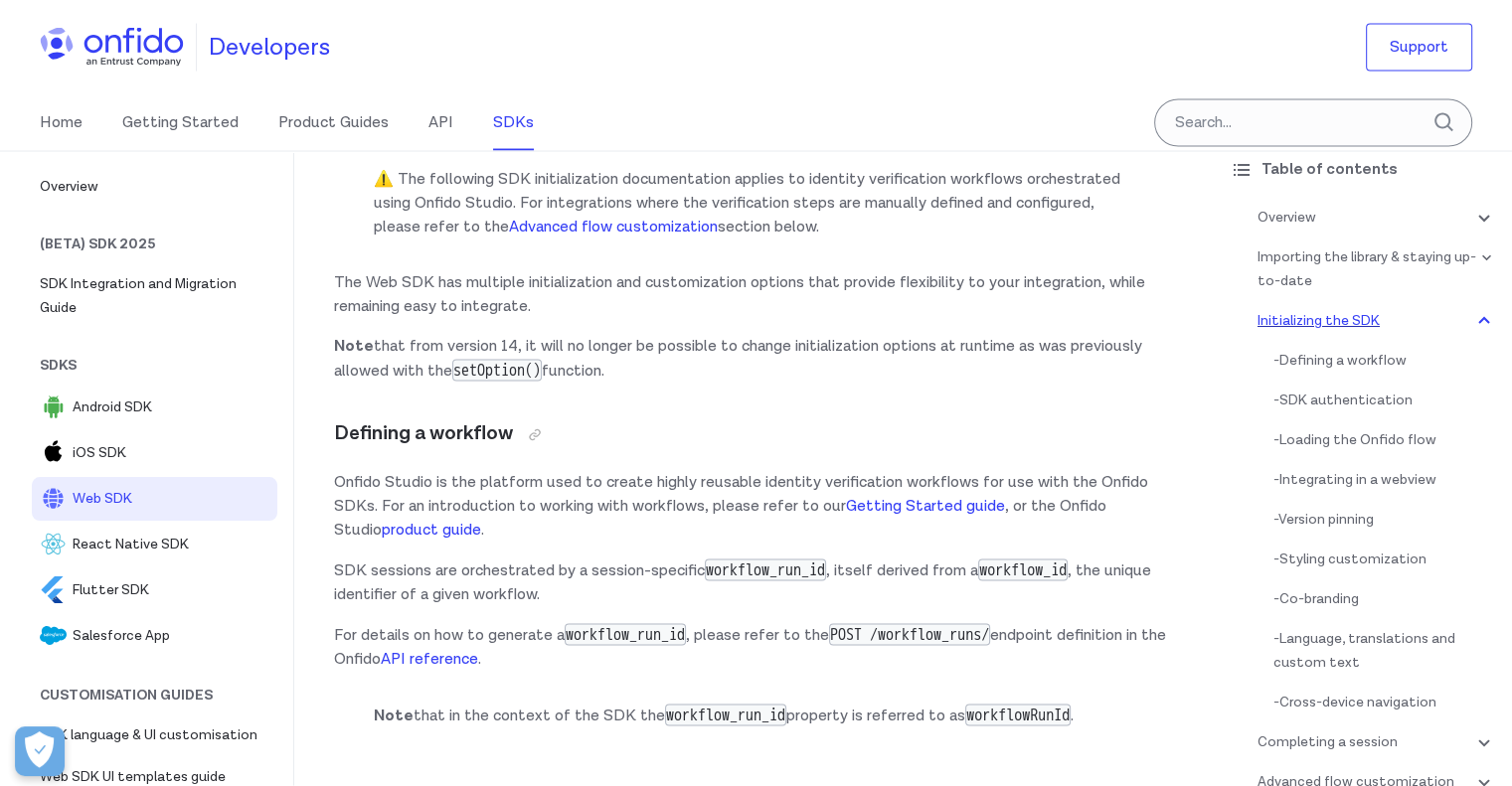 scroll, scrollTop: 199, scrollLeft: 0, axis: vertical 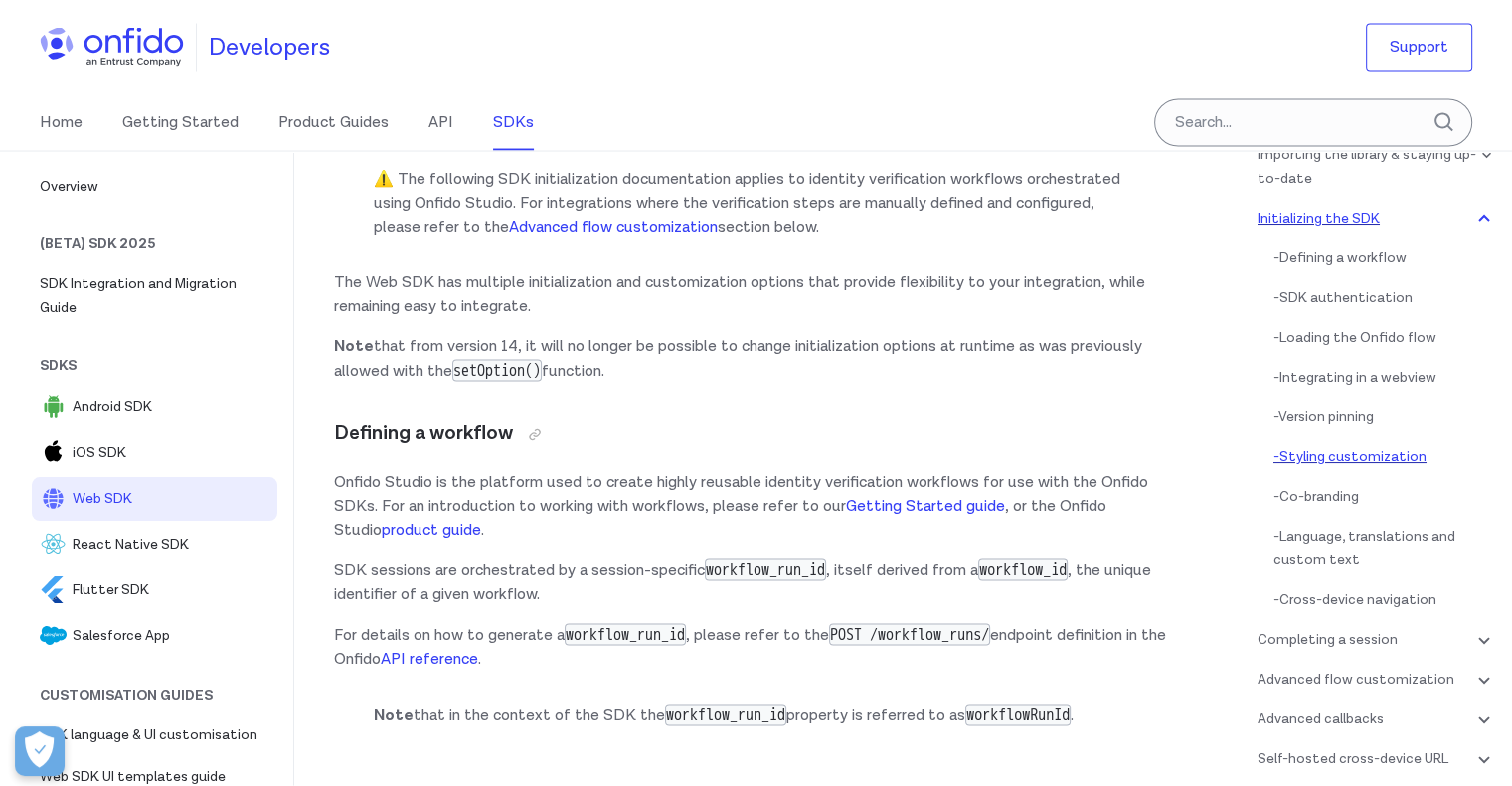 click on "-  Styling customization" at bounding box center [1385, 457] 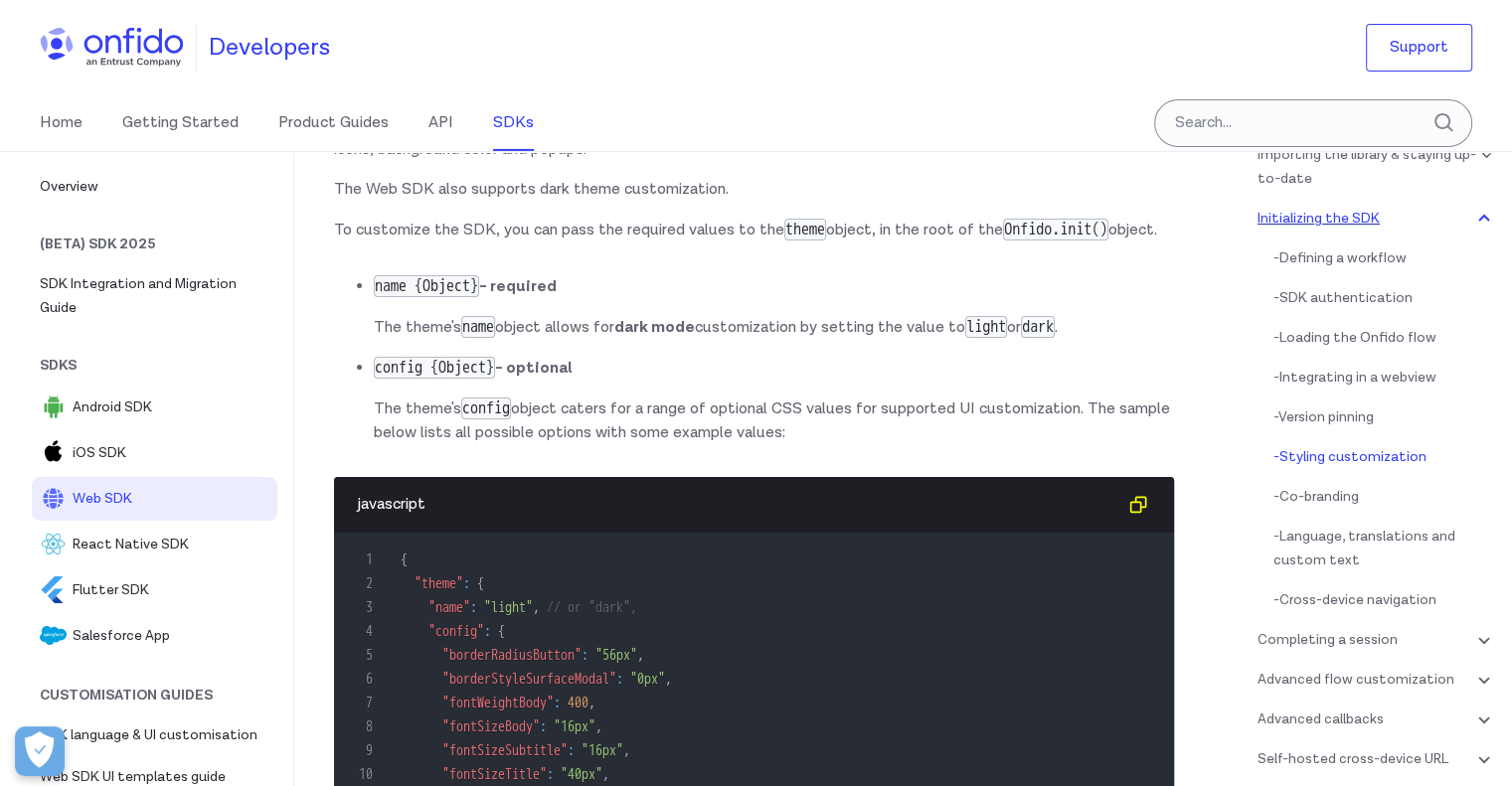 click at bounding box center (561, 79) 